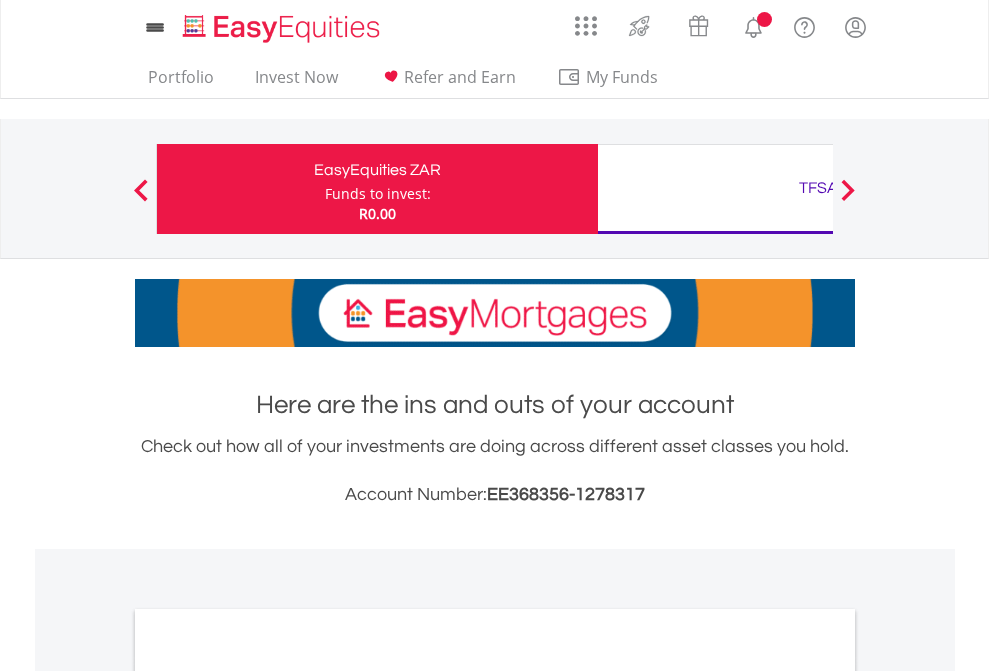 scroll, scrollTop: 0, scrollLeft: 0, axis: both 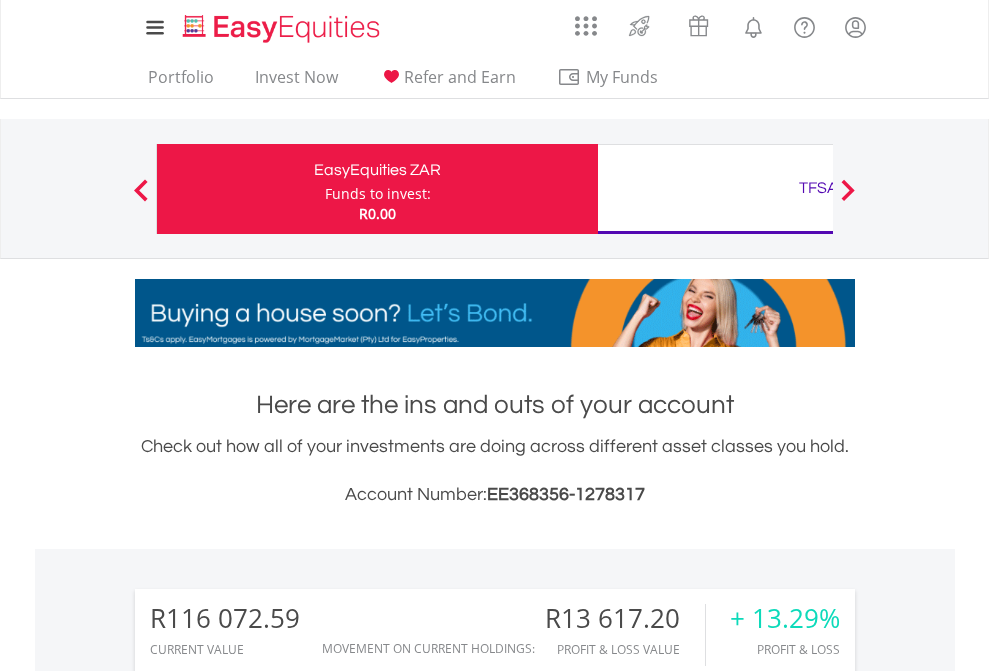 click on "Funds to invest:" at bounding box center [378, 194] 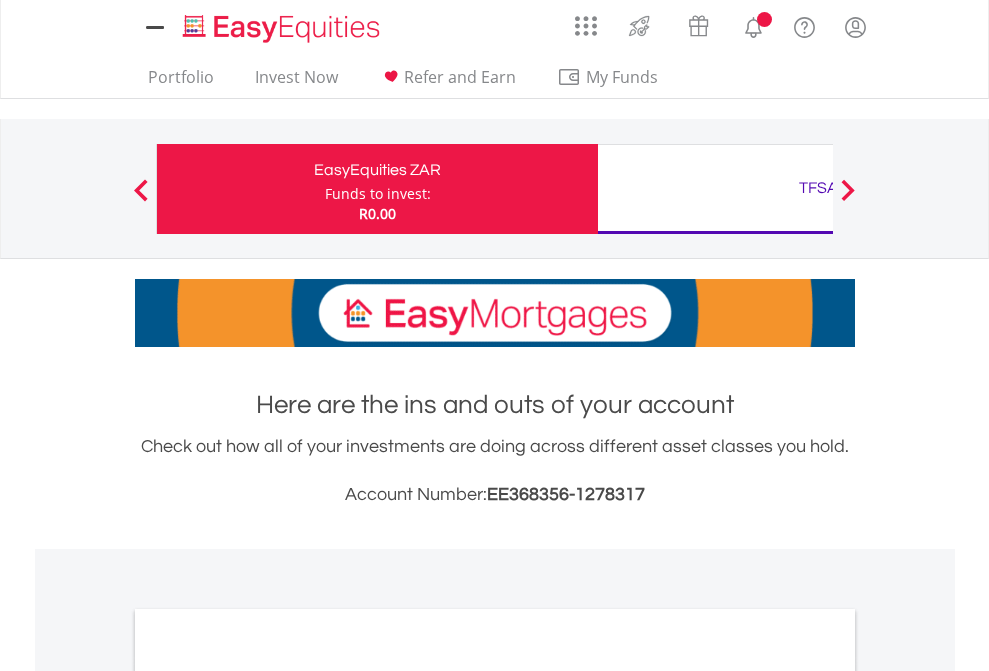 scroll, scrollTop: 0, scrollLeft: 0, axis: both 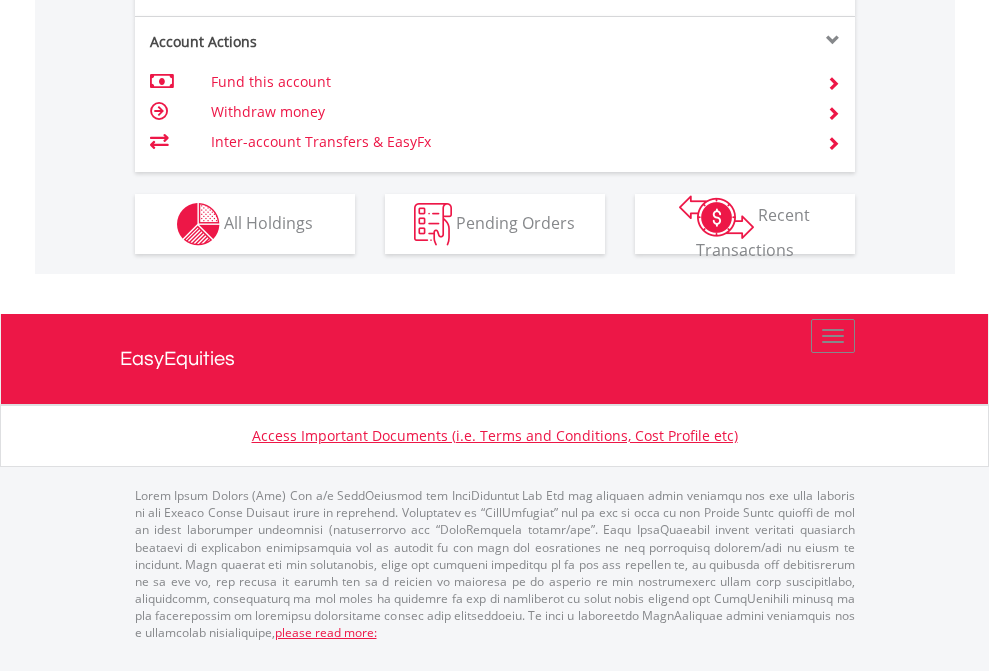 click on "Investment types" at bounding box center (706, -337) 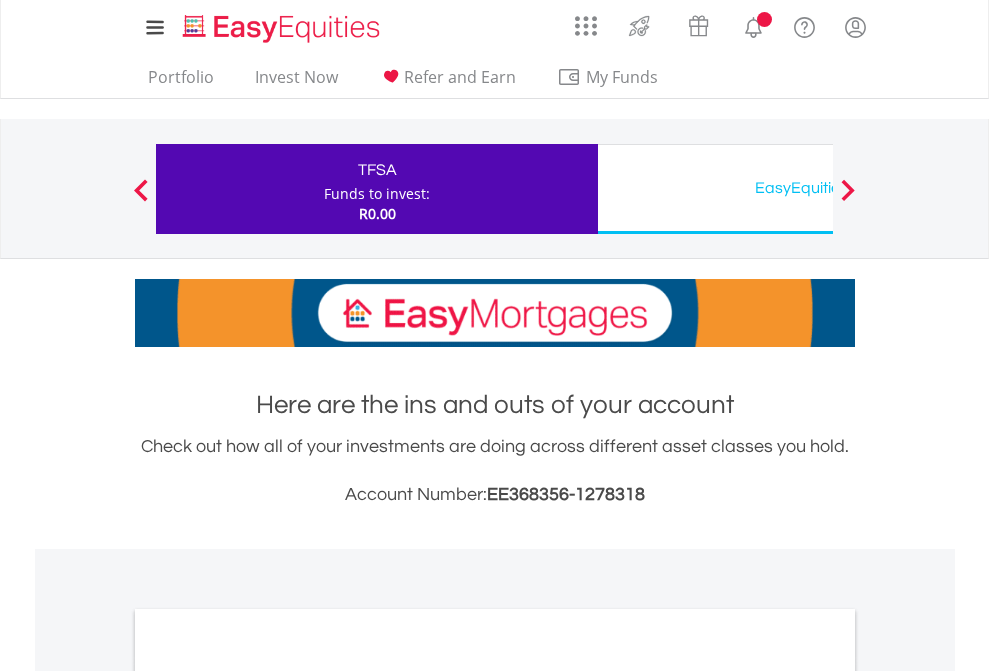 scroll, scrollTop: 0, scrollLeft: 0, axis: both 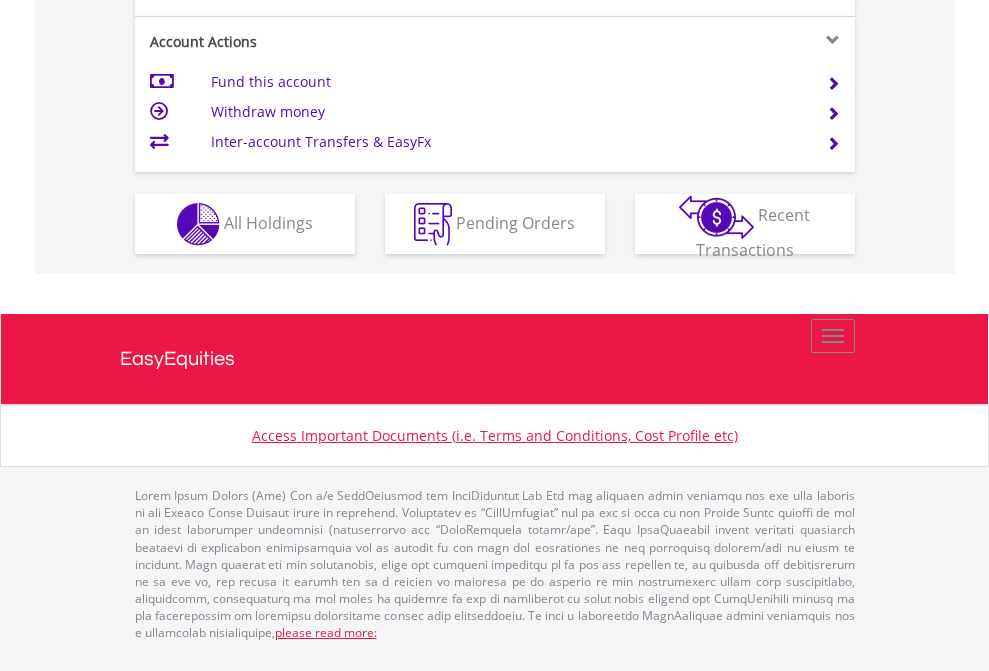 click on "Investment types" at bounding box center [706, -337] 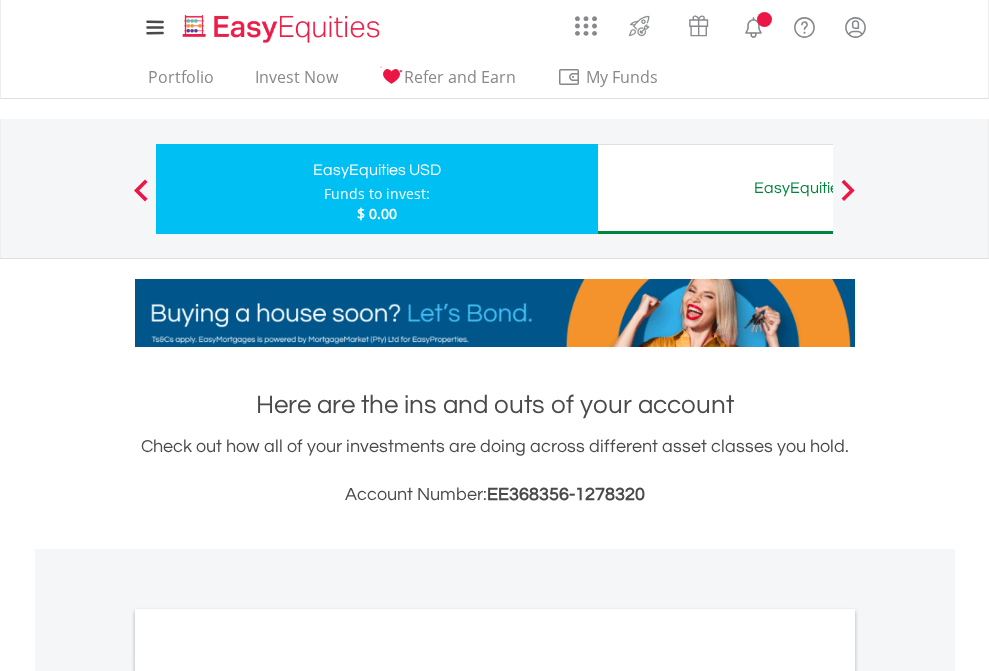 scroll, scrollTop: 0, scrollLeft: 0, axis: both 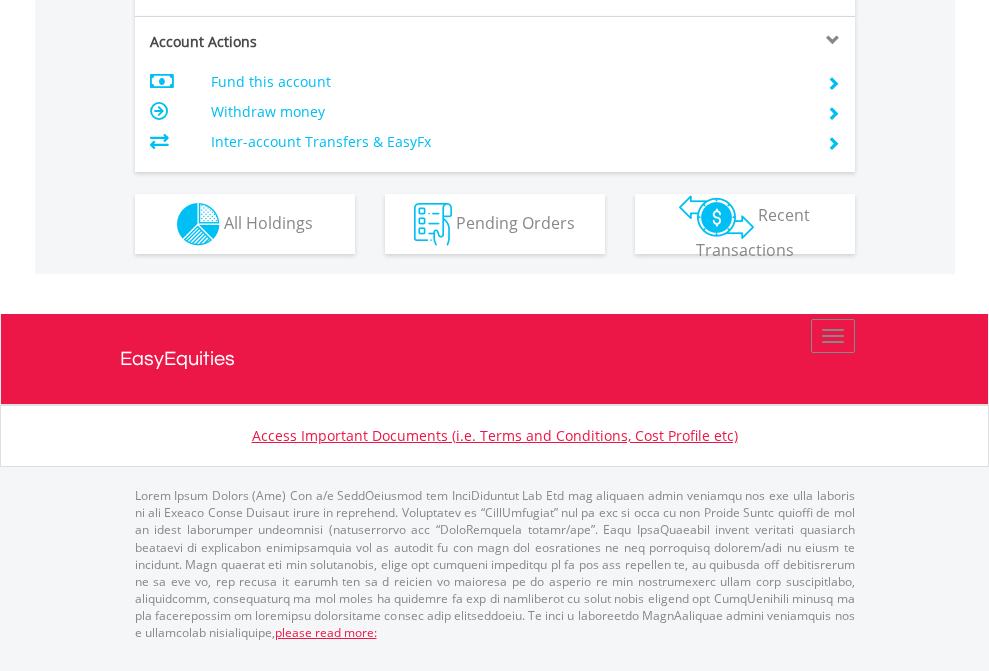 click on "Investment types" at bounding box center (706, -337) 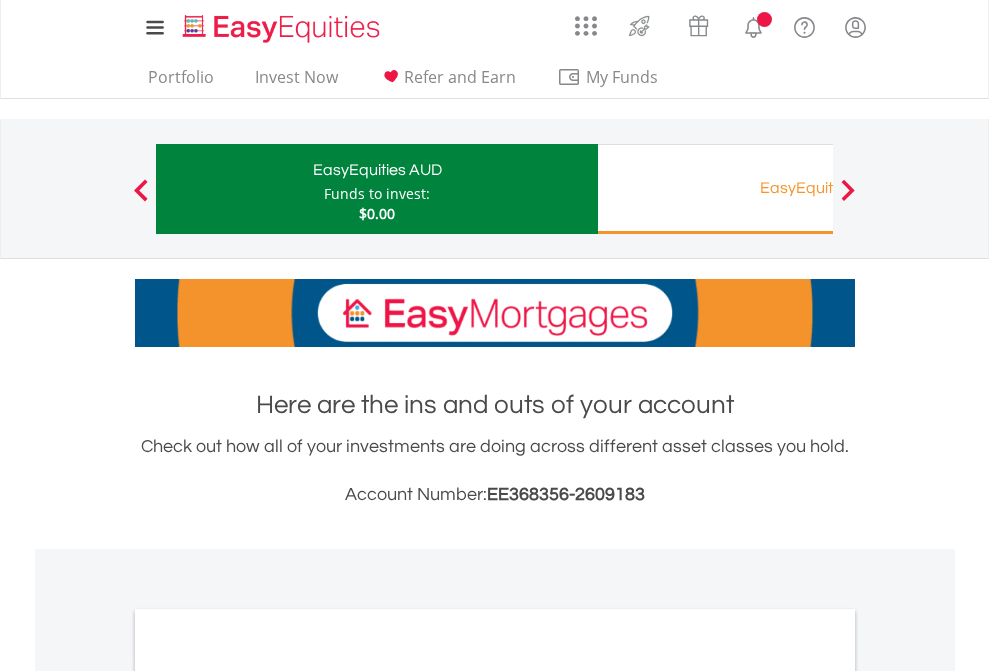 scroll, scrollTop: 0, scrollLeft: 0, axis: both 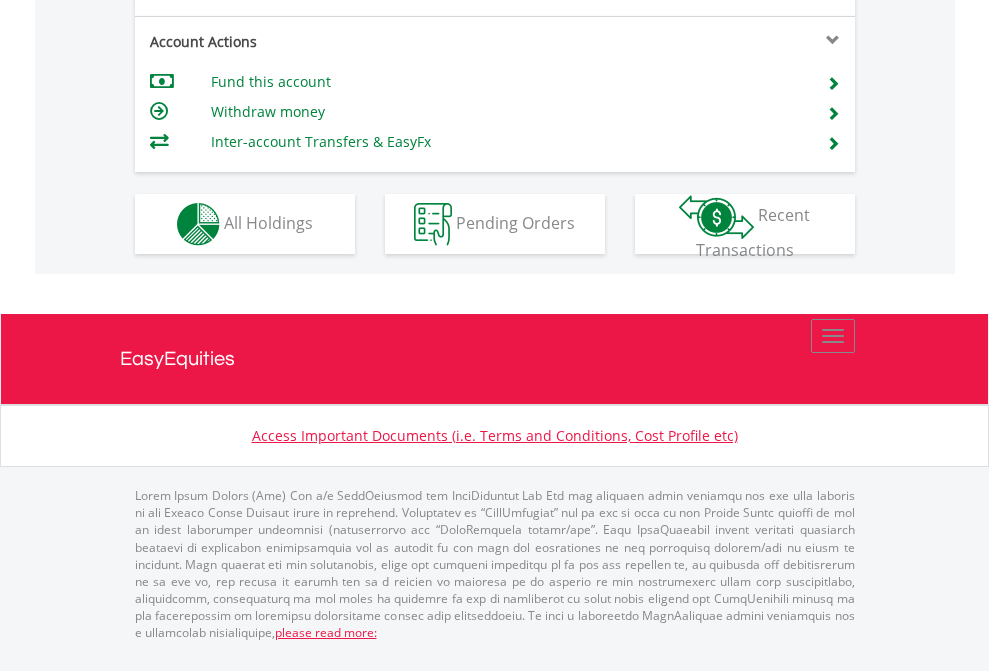 click on "Investment types" at bounding box center (706, -337) 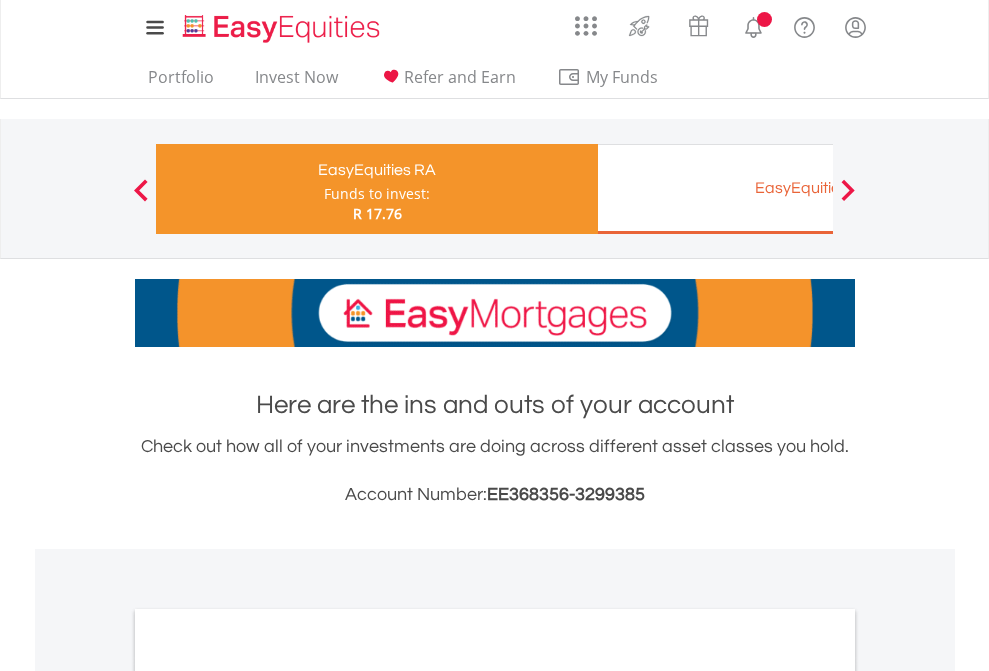 scroll, scrollTop: 0, scrollLeft: 0, axis: both 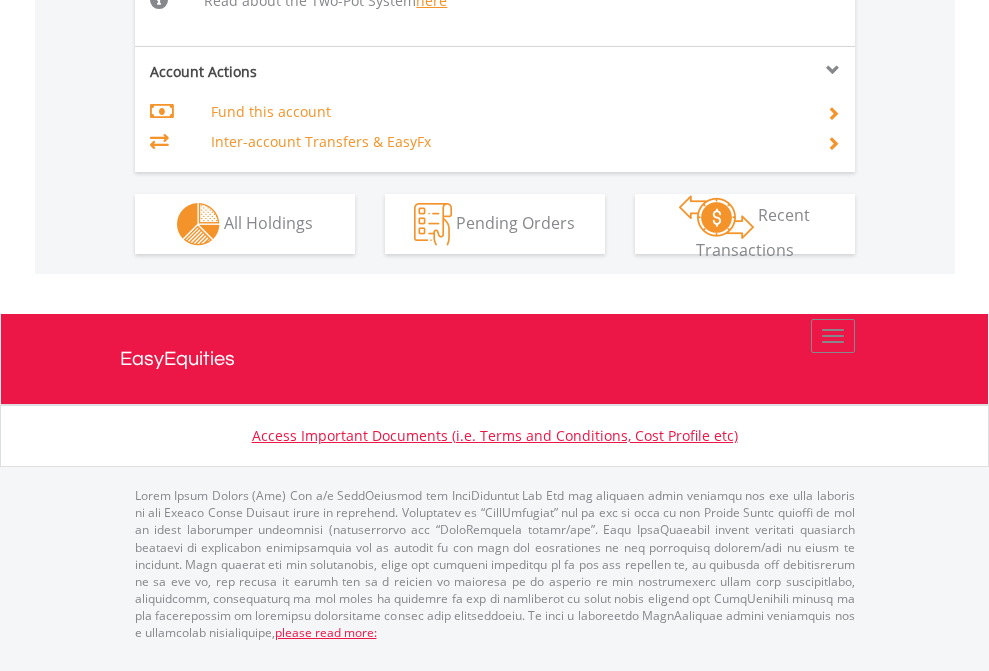 click on "Investment types" at bounding box center (706, -498) 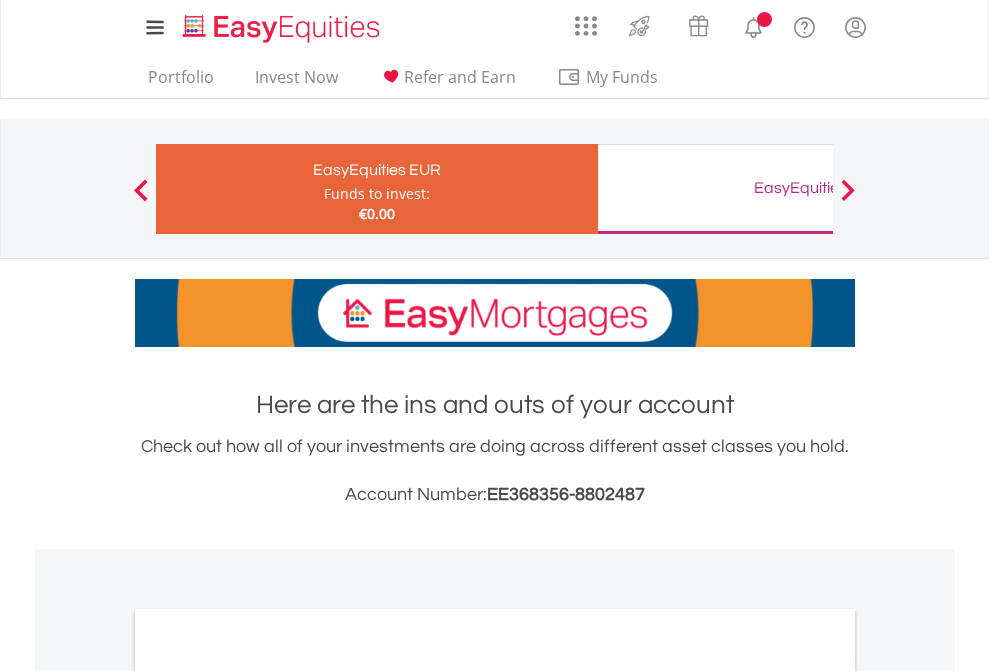 scroll, scrollTop: 0, scrollLeft: 0, axis: both 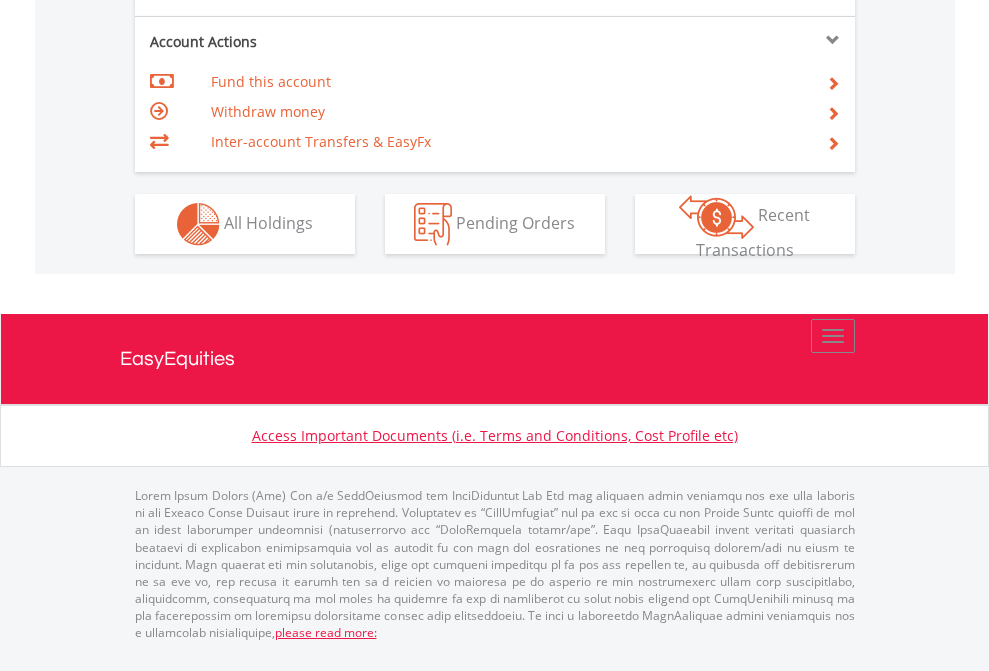 click on "Investment types" at bounding box center [706, -337] 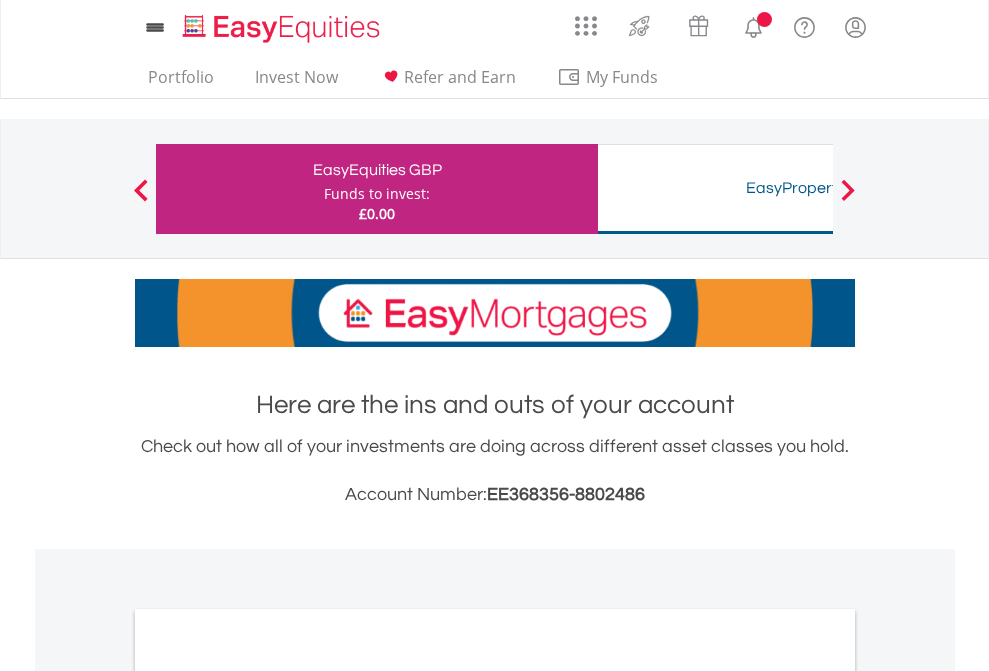 scroll, scrollTop: 0, scrollLeft: 0, axis: both 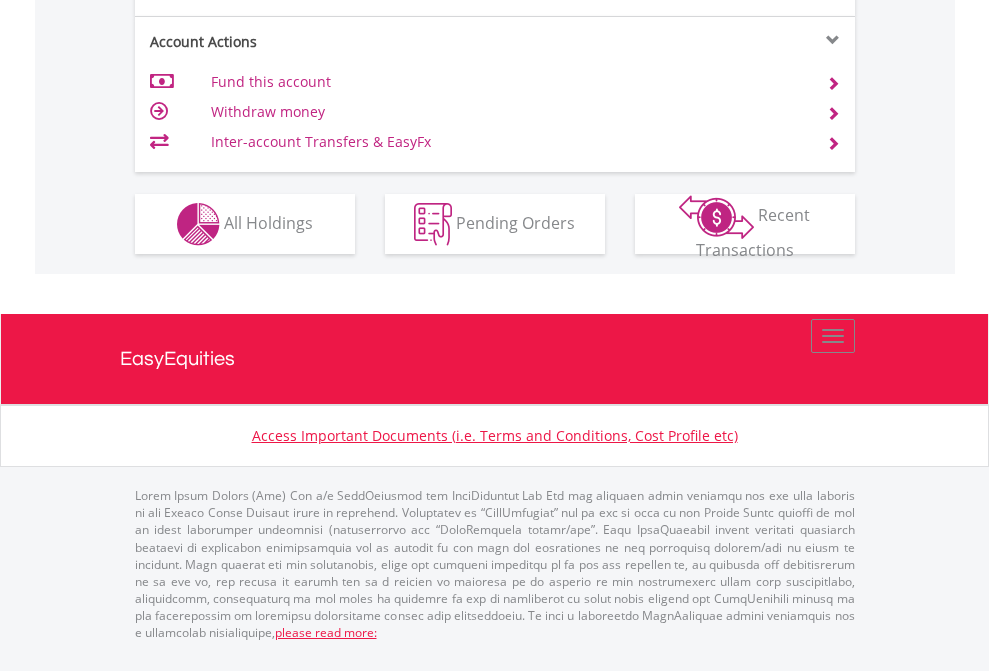 click on "Investment types" at bounding box center (706, -337) 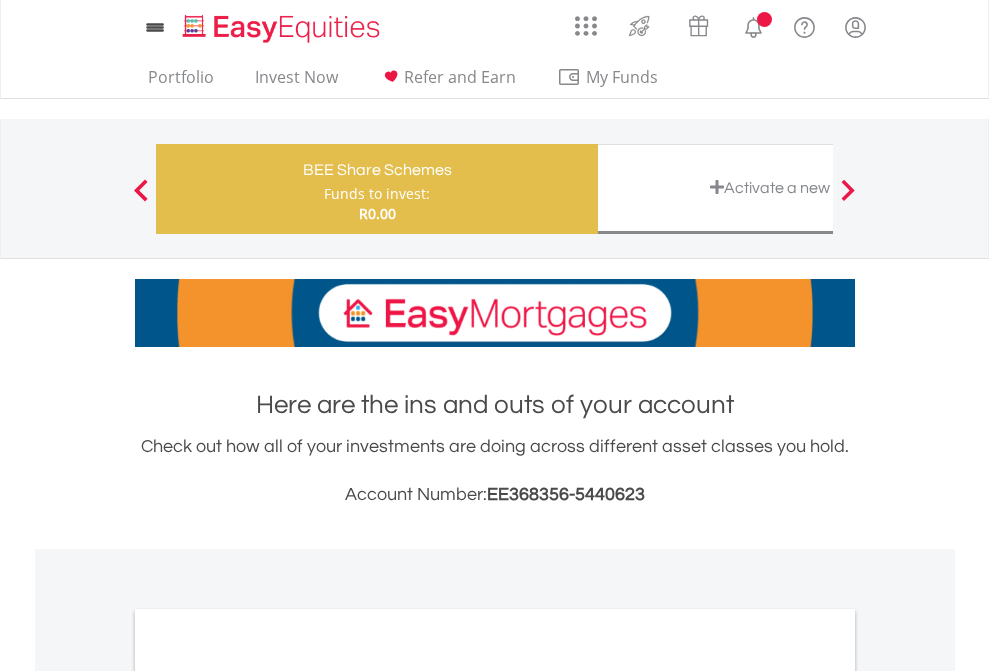 scroll, scrollTop: 0, scrollLeft: 0, axis: both 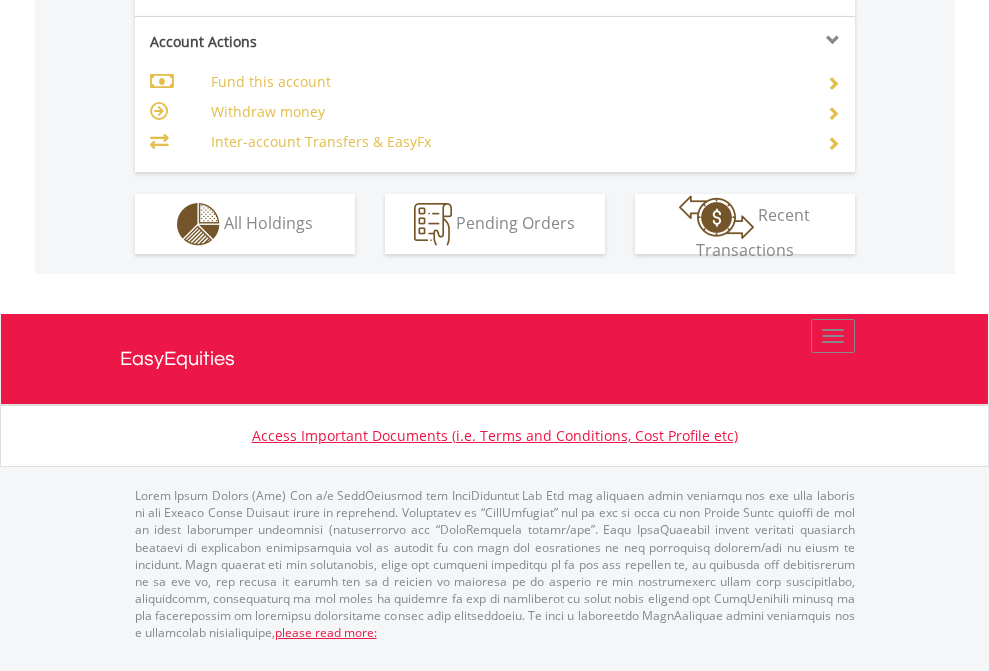 click on "Investment types" at bounding box center (706, -337) 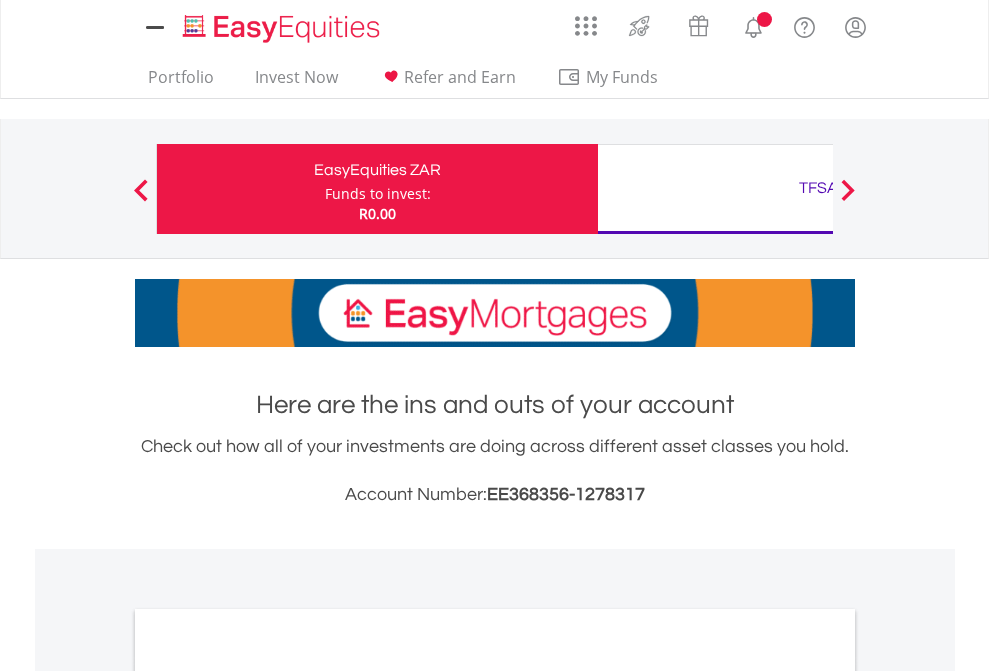 scroll, scrollTop: 0, scrollLeft: 0, axis: both 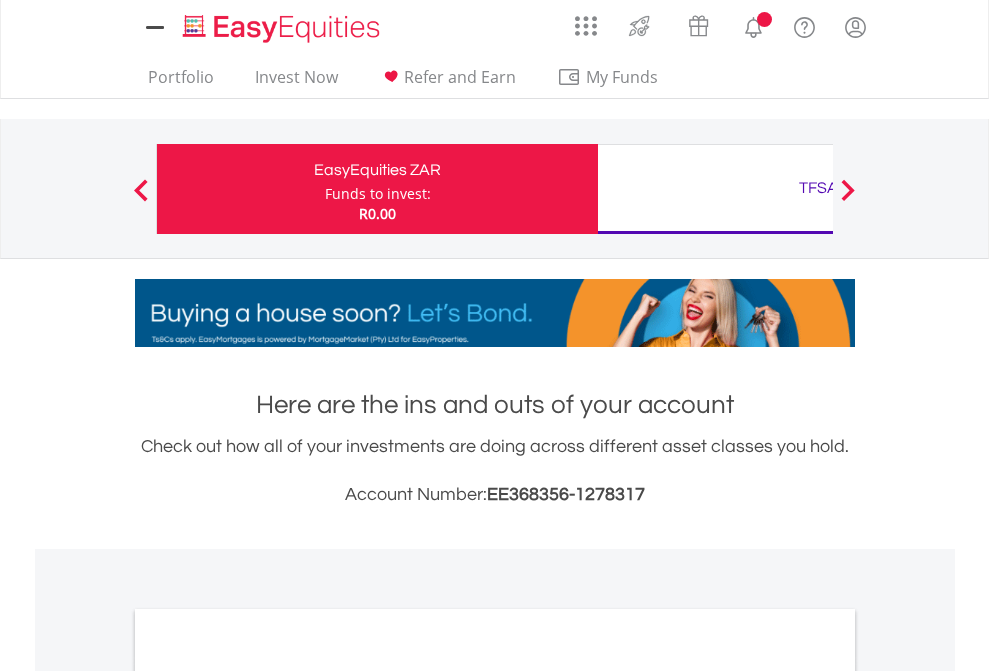 click on "All Holdings" at bounding box center [268, 1096] 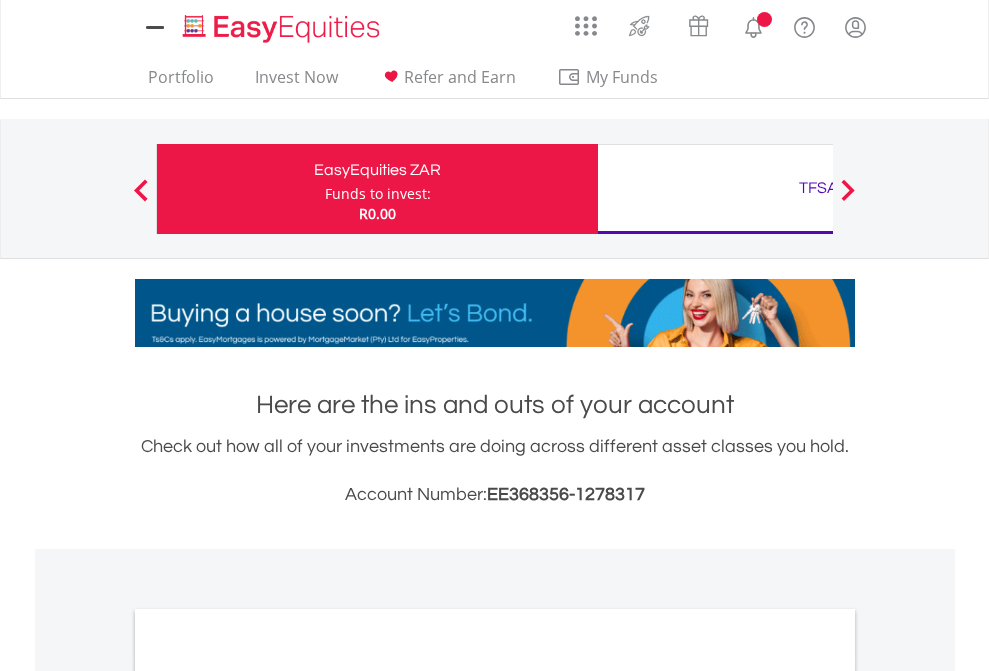 scroll, scrollTop: 1202, scrollLeft: 0, axis: vertical 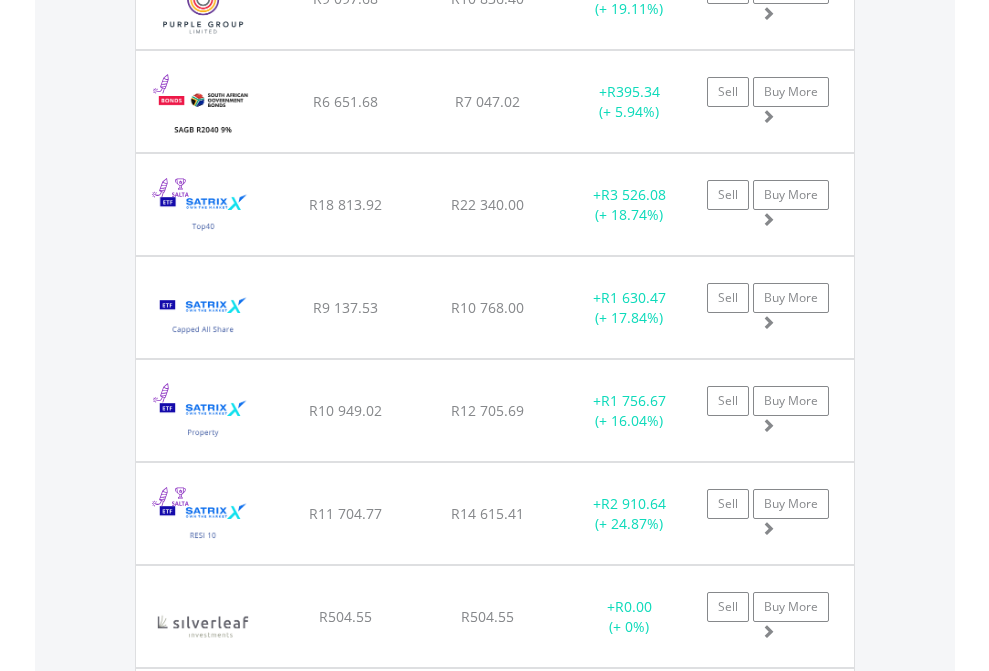 click on "TFSA" at bounding box center (818, -2196) 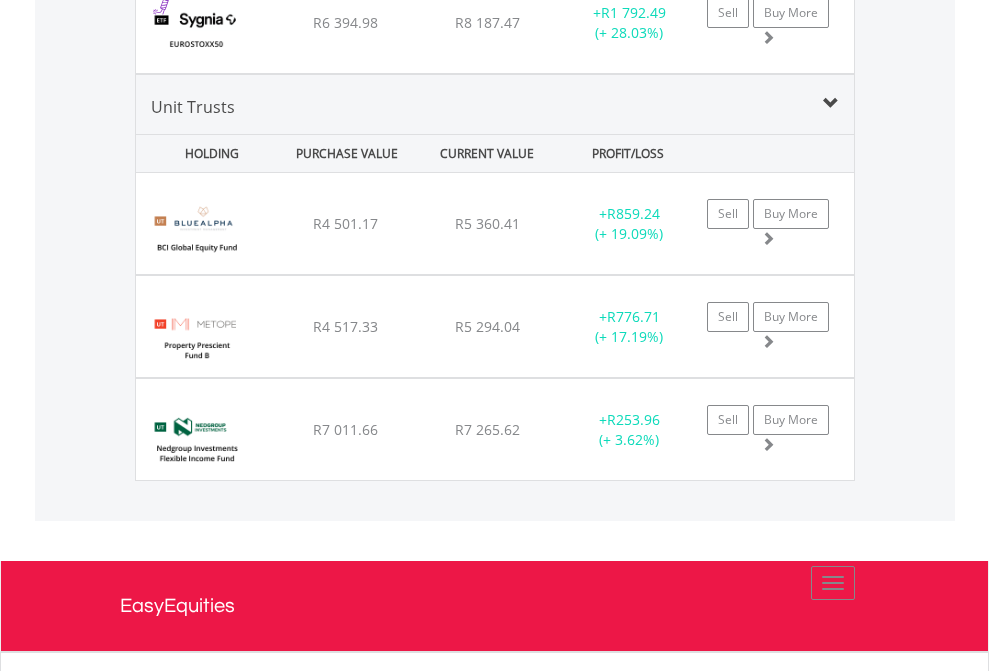 click on "EasyEquities USD" at bounding box center (818, -1745) 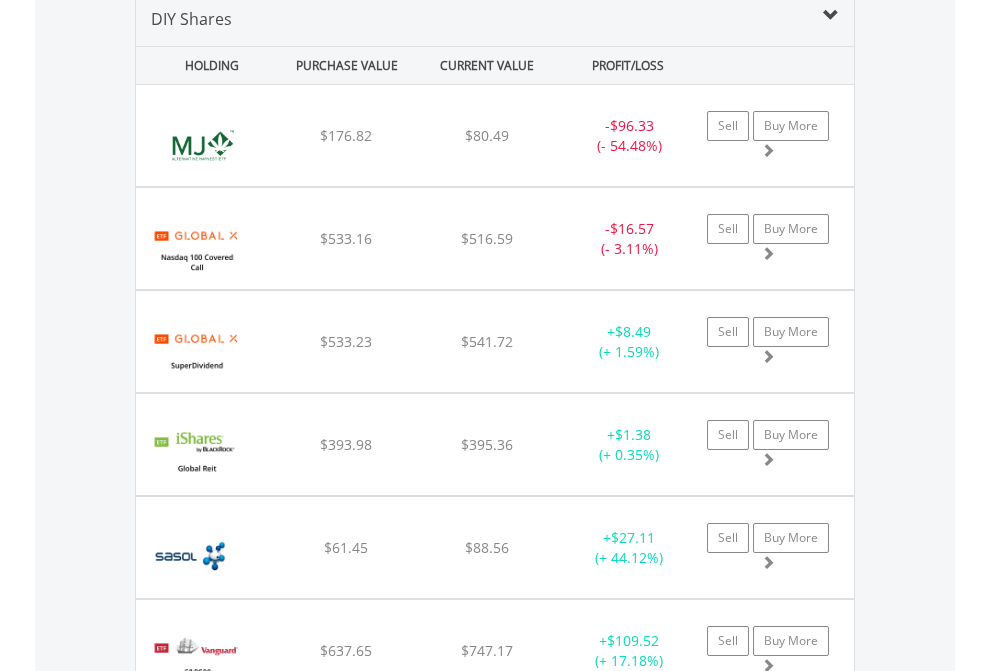scroll, scrollTop: 1933, scrollLeft: 0, axis: vertical 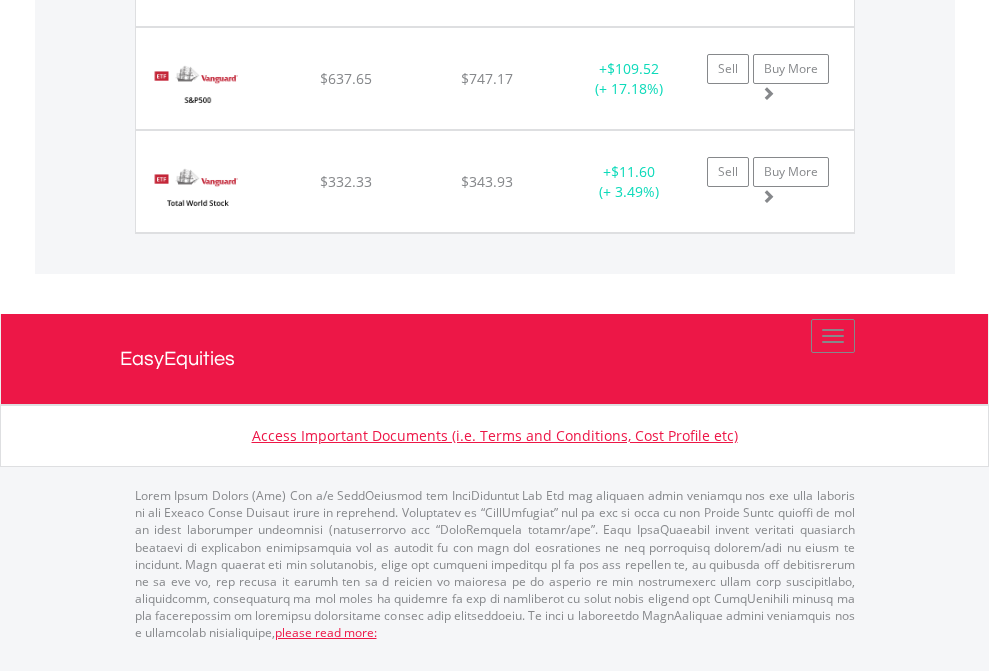click on "EasyEquities AUD" at bounding box center [818, -1586] 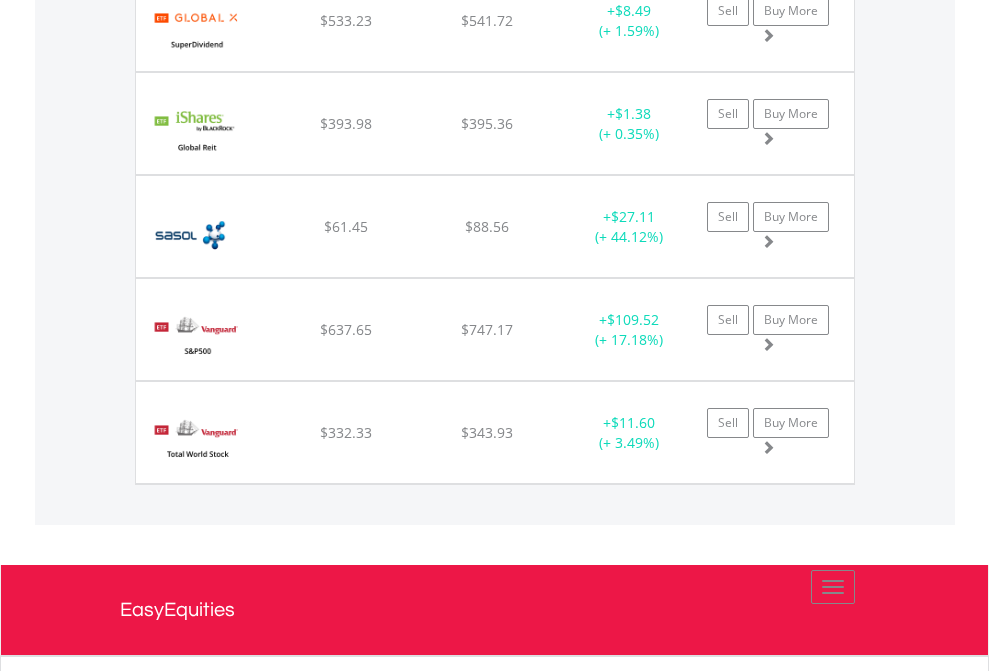 scroll, scrollTop: 144, scrollLeft: 0, axis: vertical 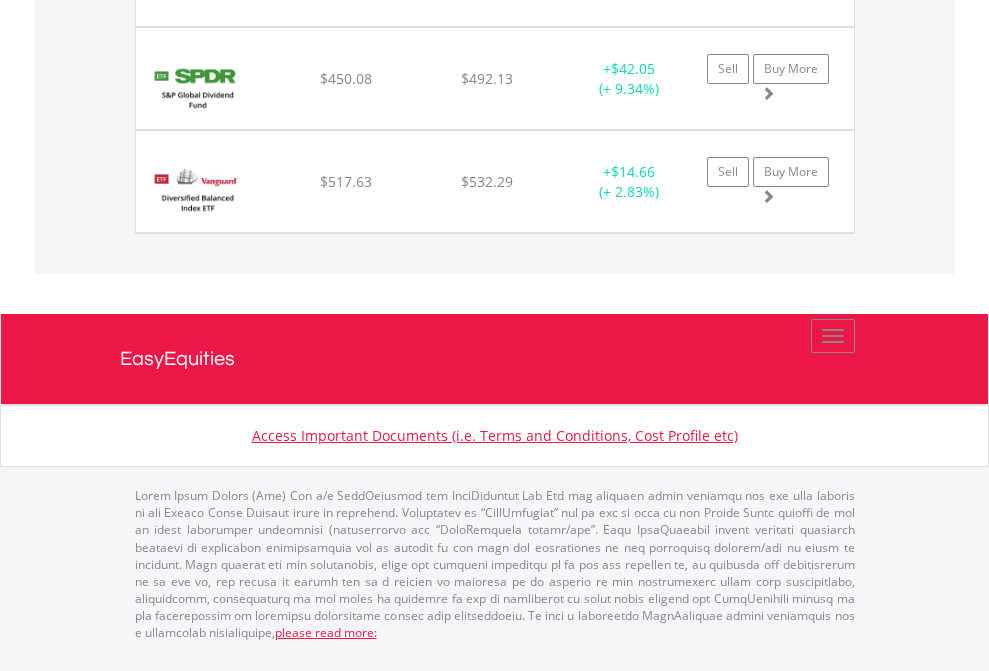 click on "EasyEquities RA" at bounding box center [818, -1586] 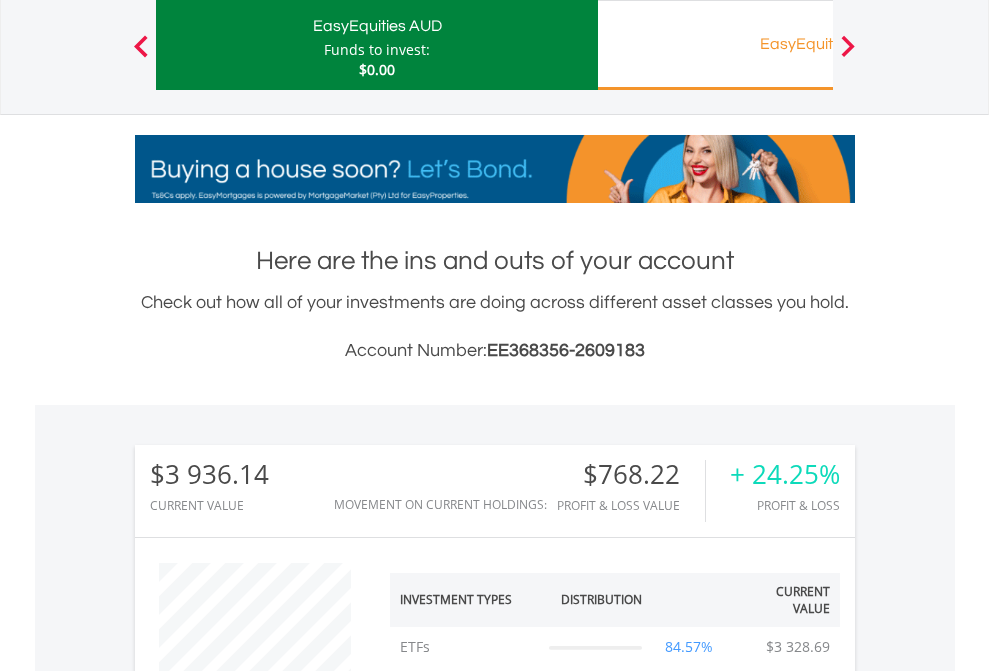 click on "All Holdings" at bounding box center (268, 1362) 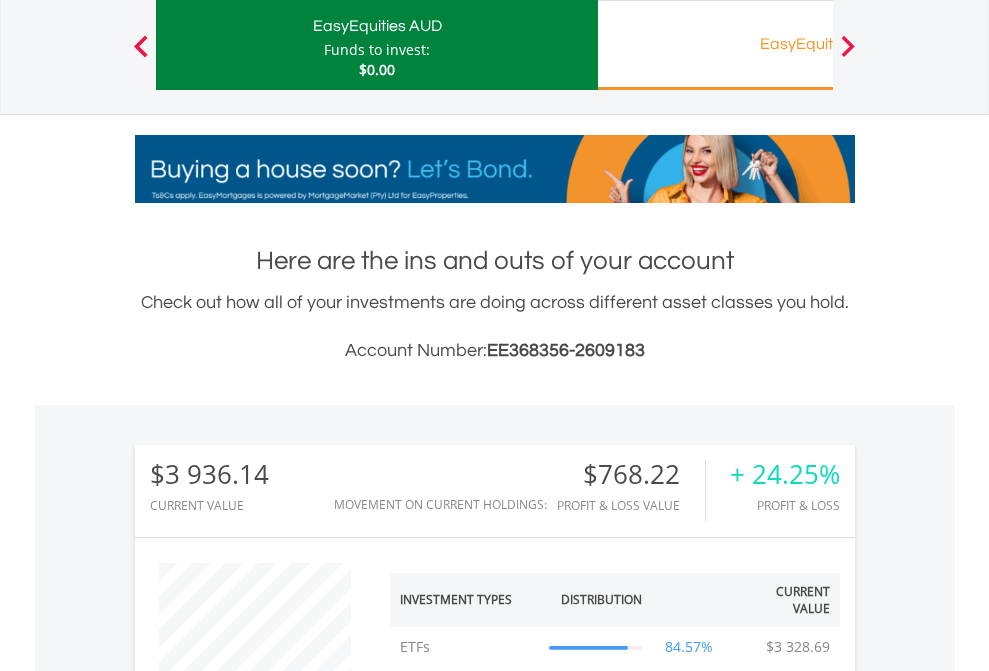 scroll, scrollTop: 1533, scrollLeft: 0, axis: vertical 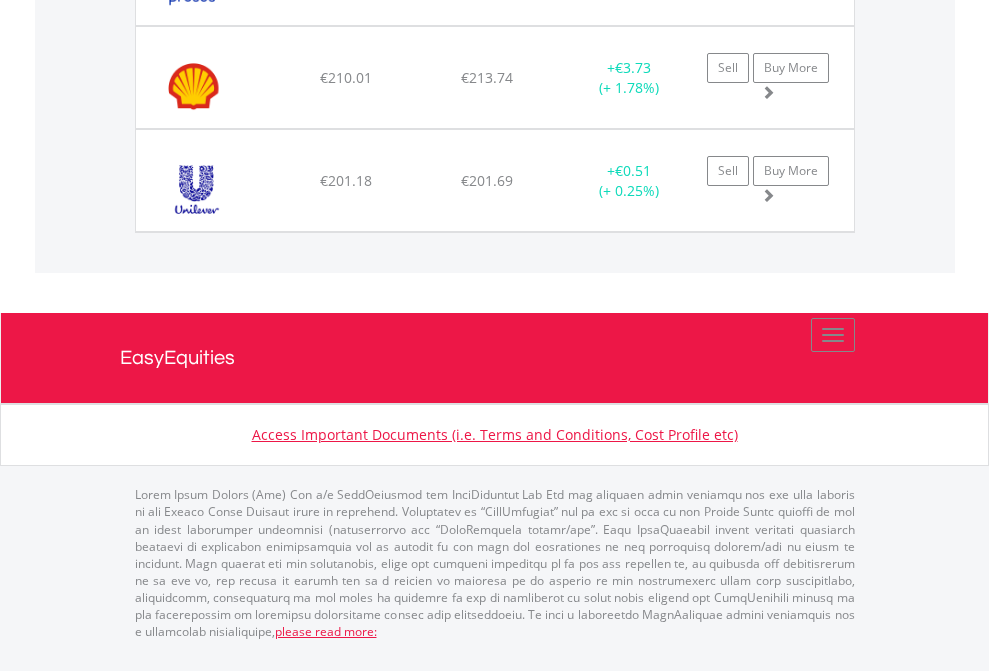 click on "EasyEquities GBP" at bounding box center (818, -1751) 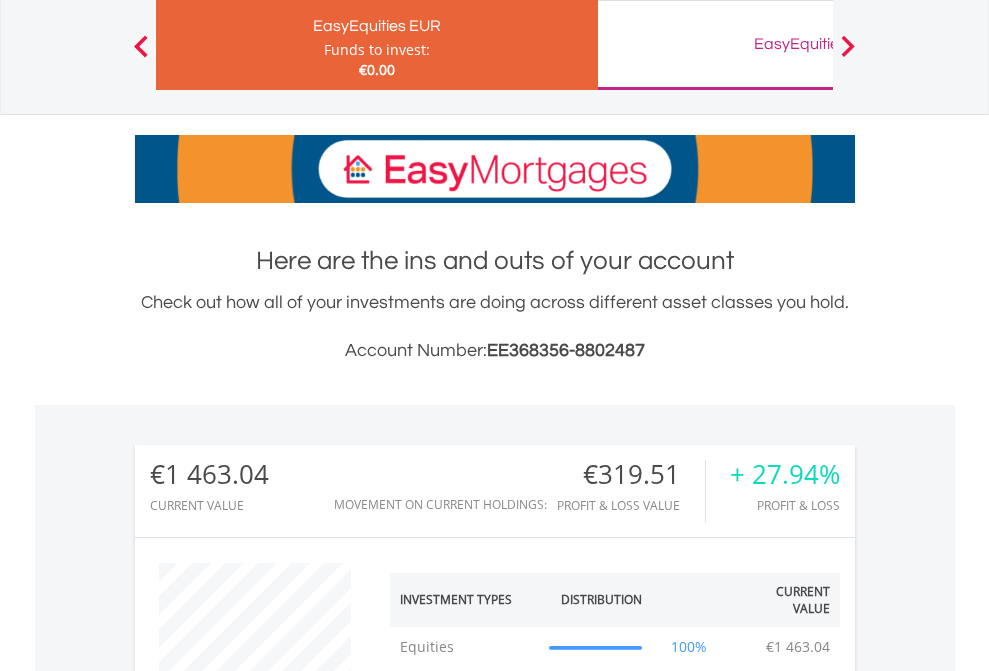 scroll, scrollTop: 999808, scrollLeft: 999687, axis: both 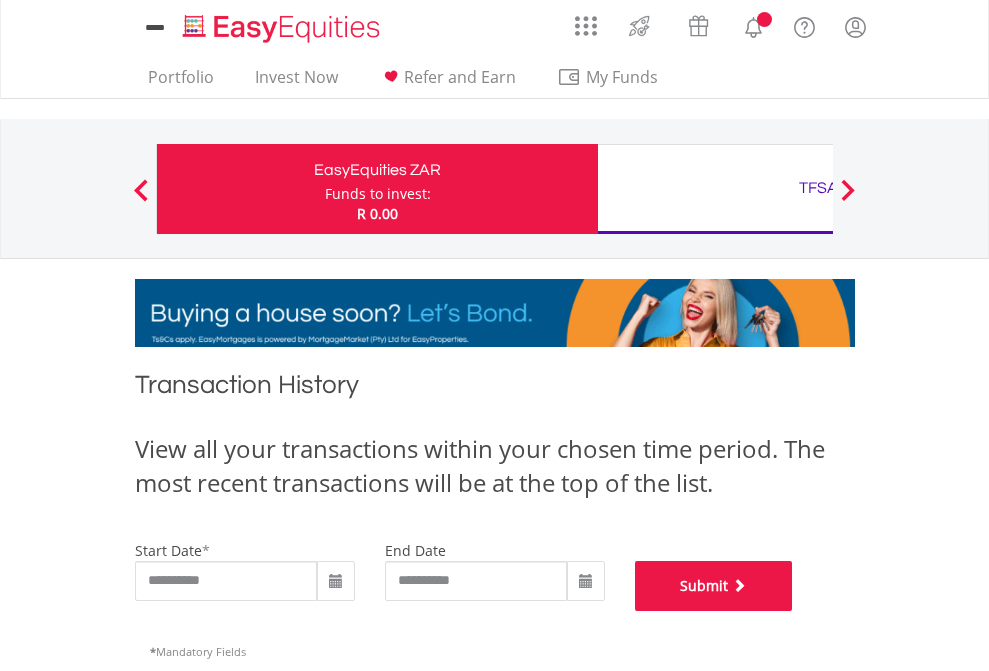 click on "Submit" at bounding box center [714, 586] 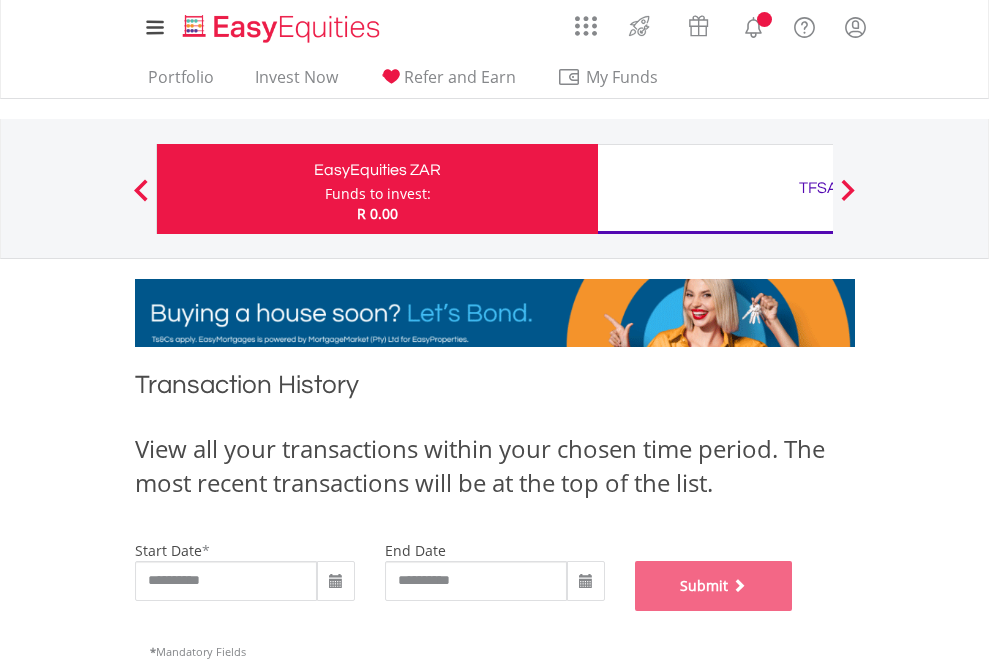 scroll, scrollTop: 811, scrollLeft: 0, axis: vertical 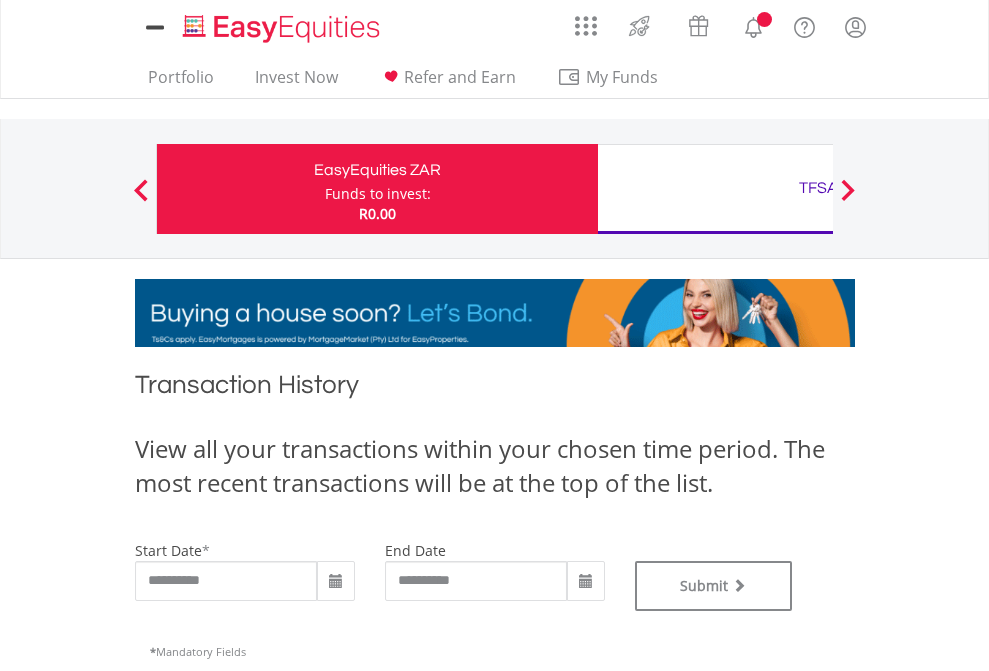 click on "TFSA" at bounding box center [818, 188] 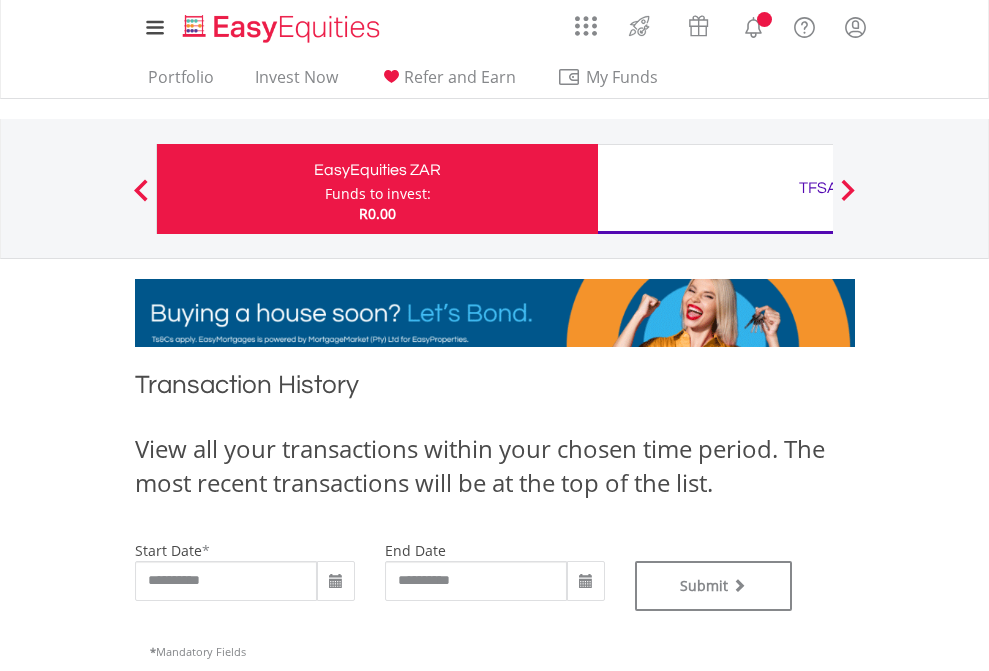 type on "**********" 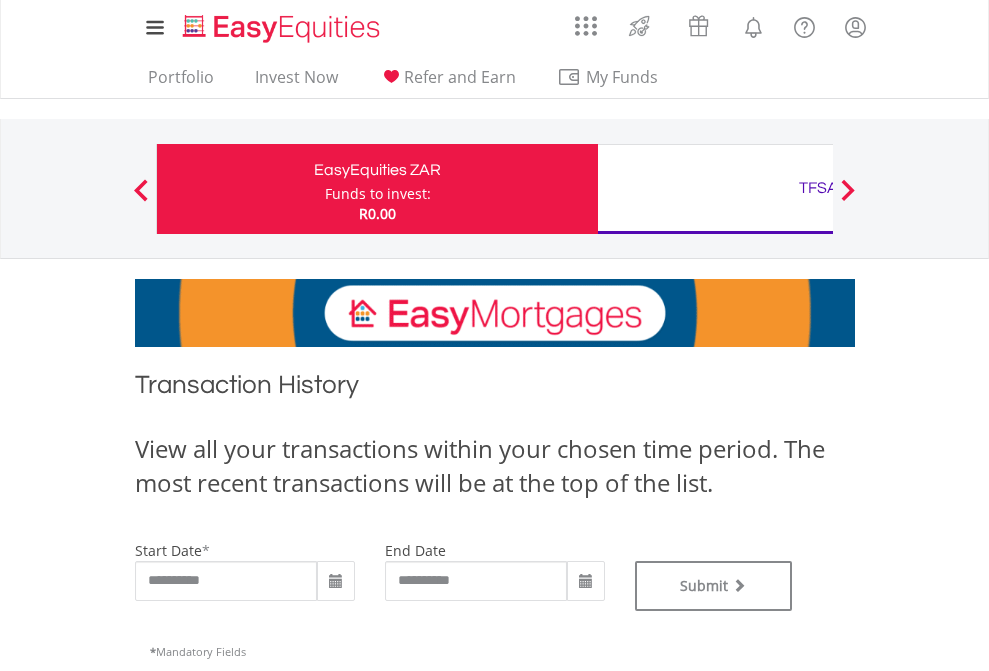 type on "**********" 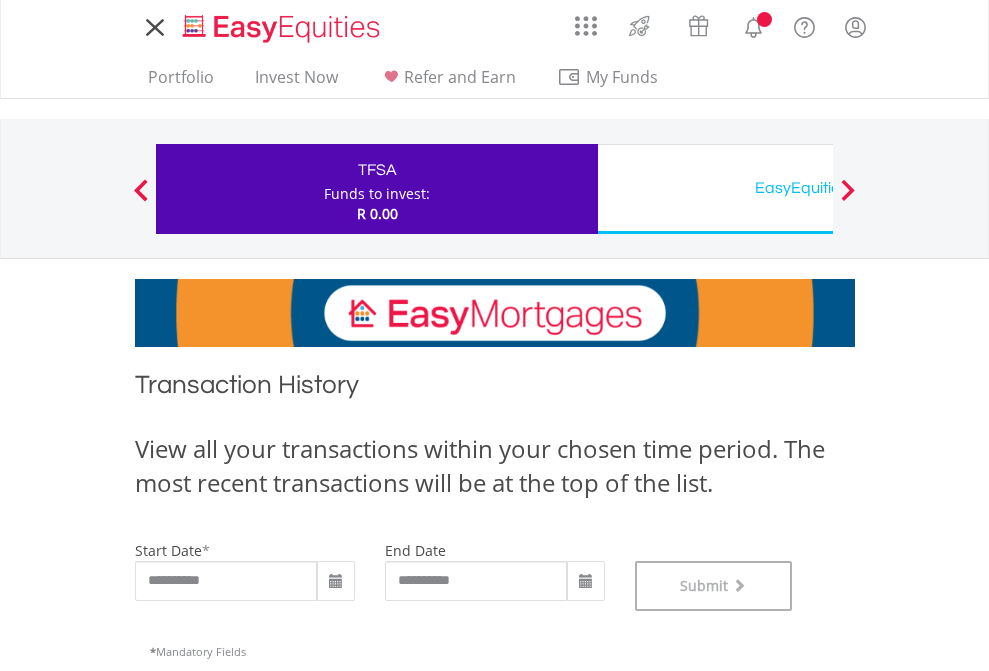 scroll, scrollTop: 811, scrollLeft: 0, axis: vertical 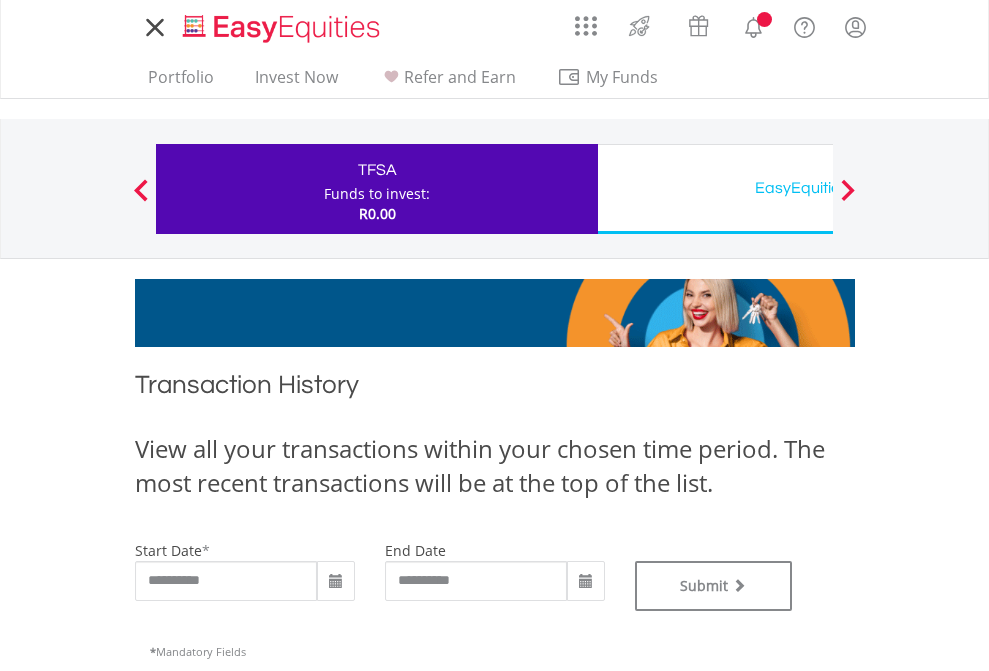 click on "EasyEquities USD" at bounding box center (818, 188) 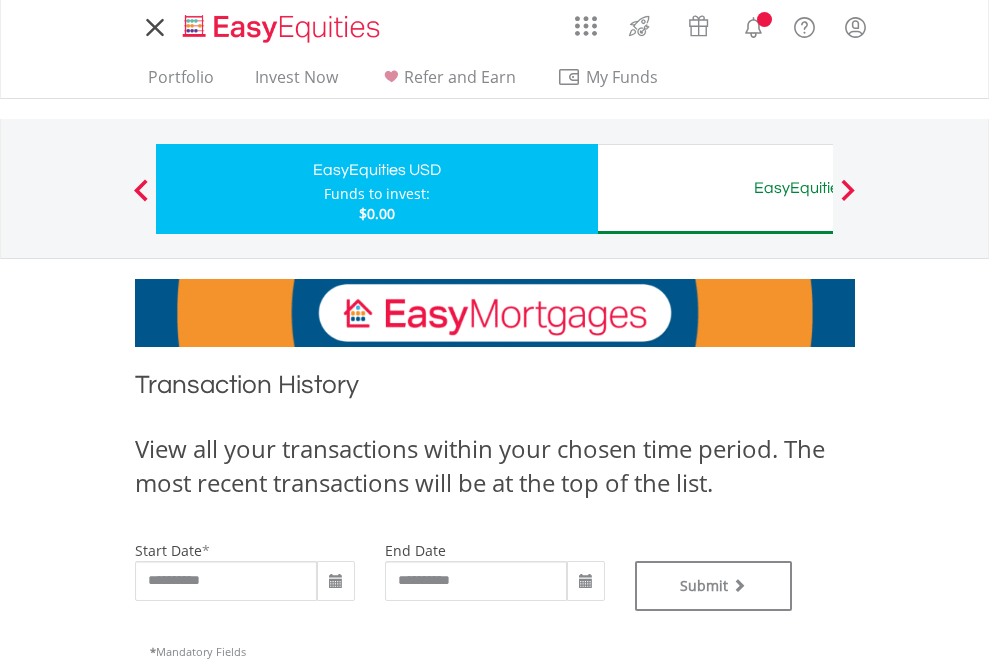 scroll, scrollTop: 0, scrollLeft: 0, axis: both 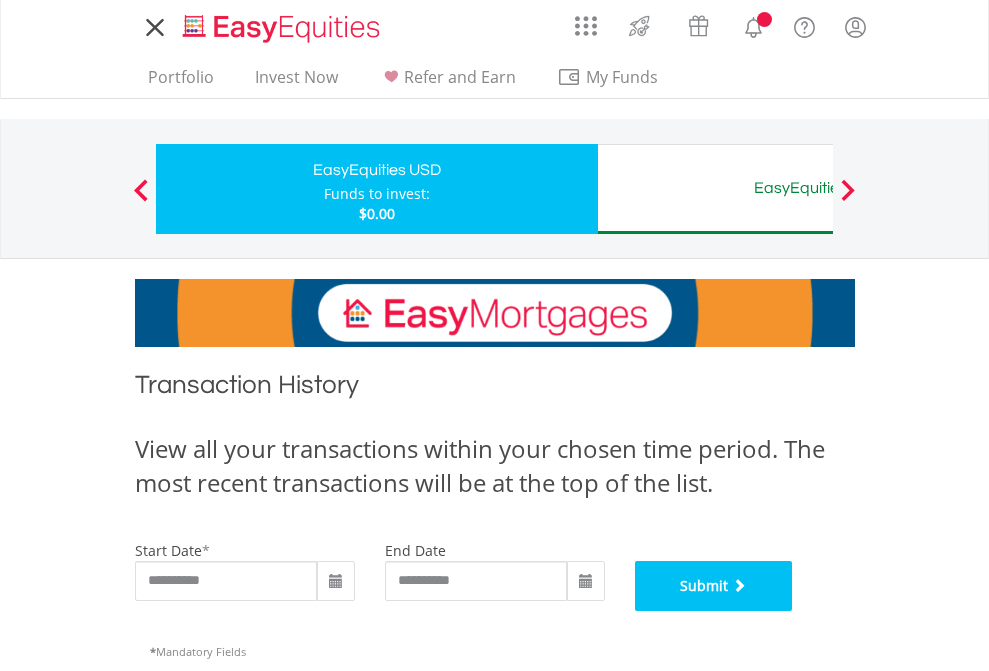 click on "Submit" at bounding box center (714, 586) 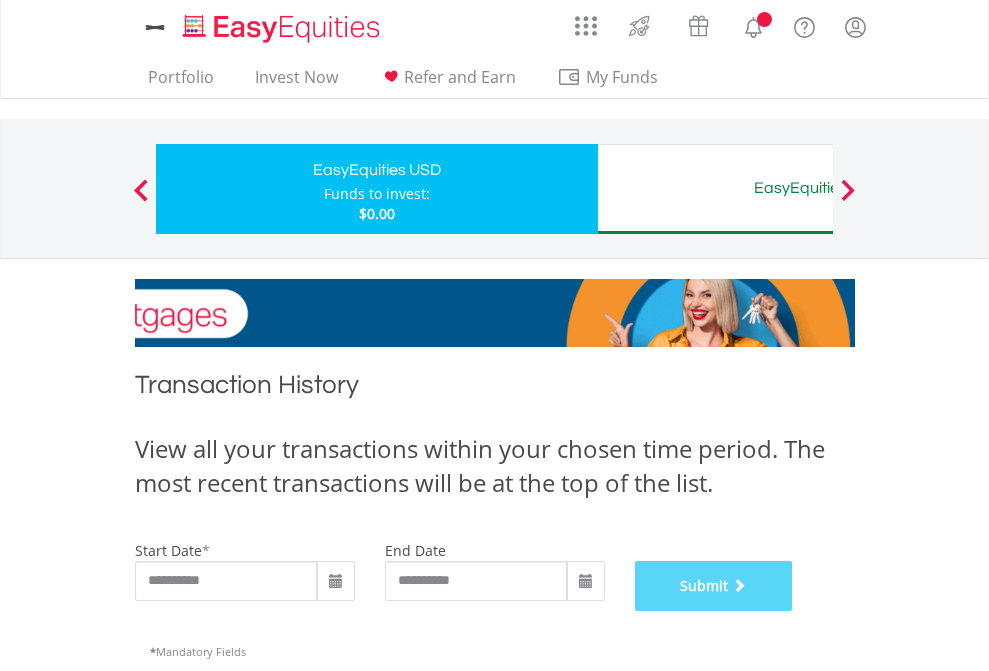 scroll, scrollTop: 811, scrollLeft: 0, axis: vertical 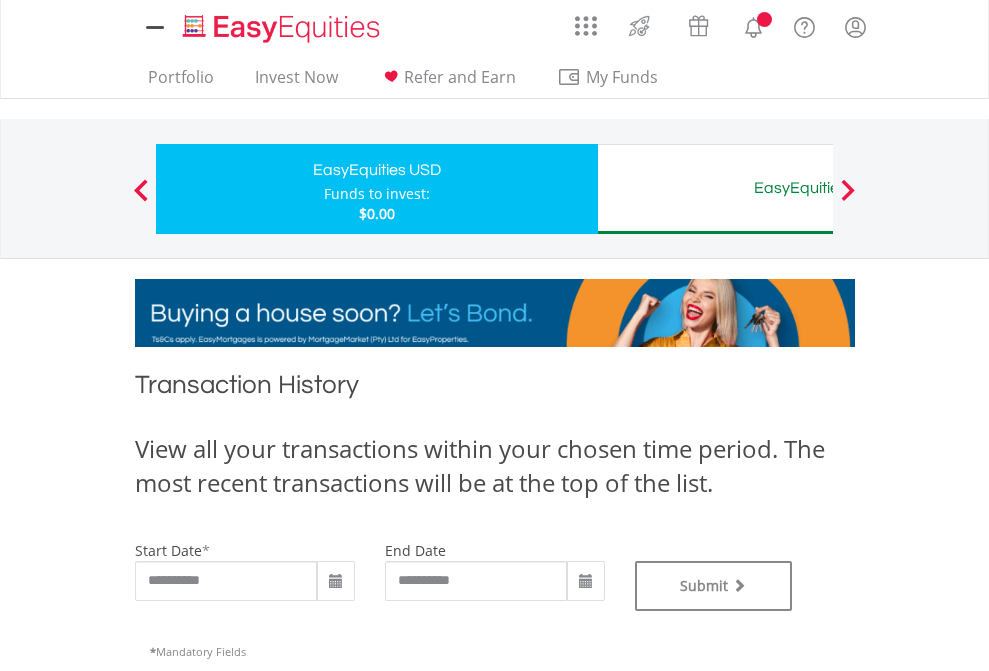 click on "EasyEquities AUD" at bounding box center (818, 188) 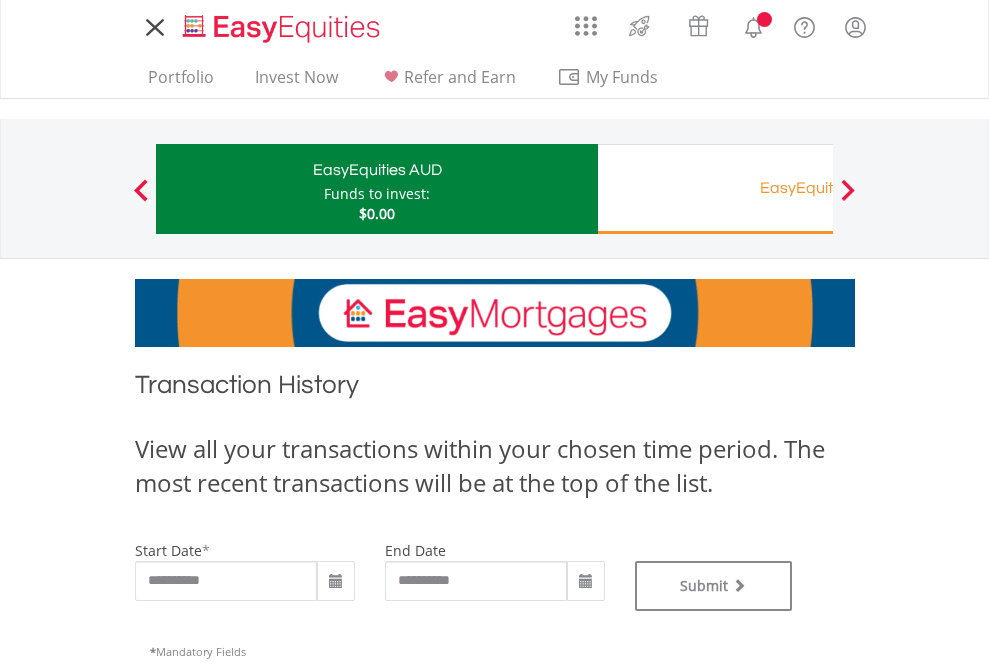 scroll, scrollTop: 0, scrollLeft: 0, axis: both 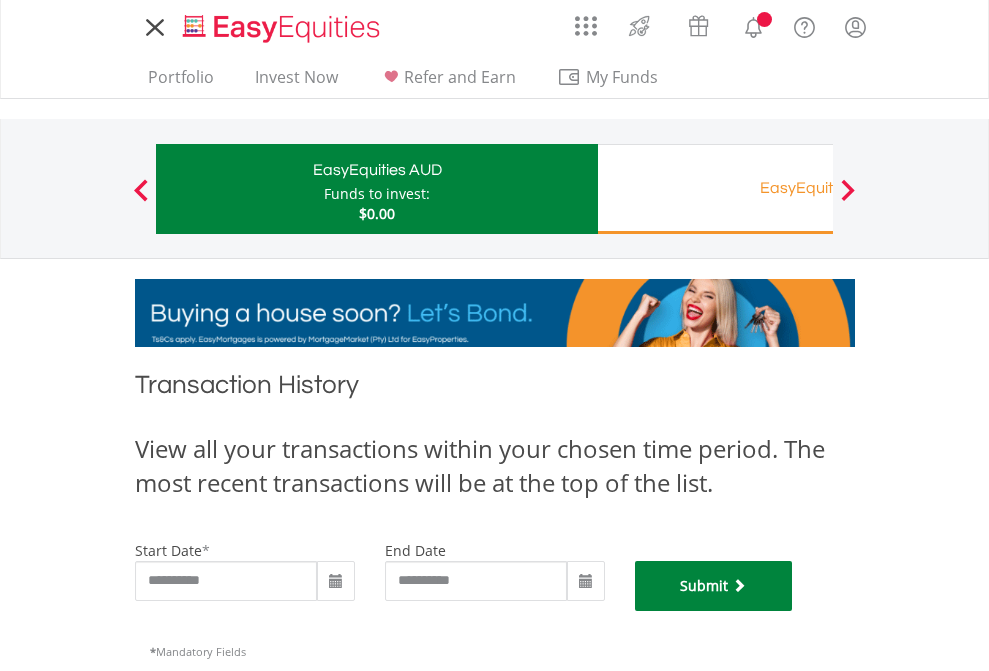 click on "Submit" at bounding box center [714, 586] 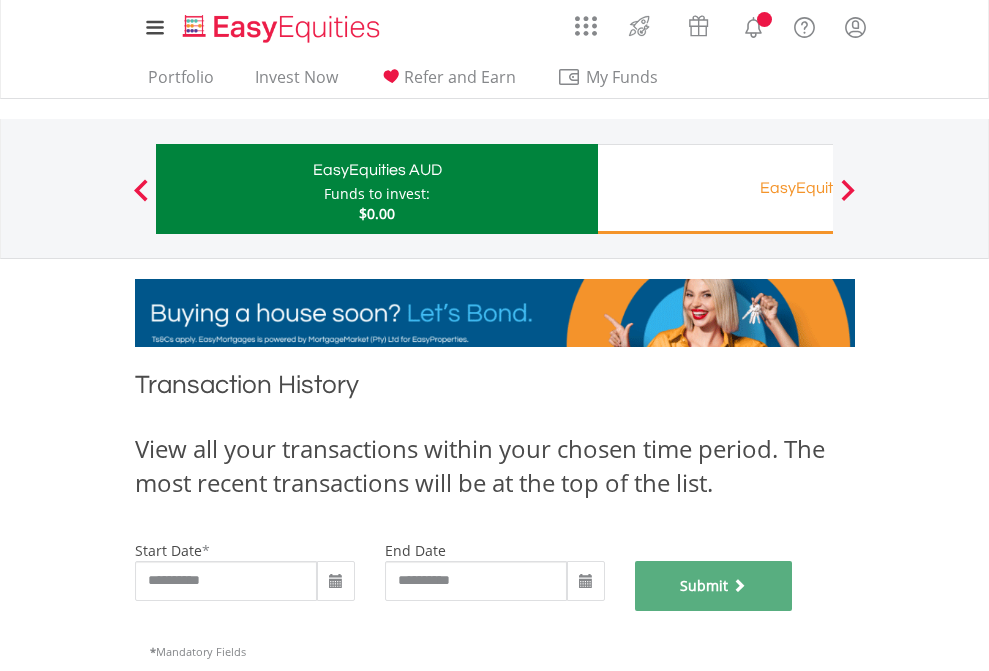 scroll, scrollTop: 811, scrollLeft: 0, axis: vertical 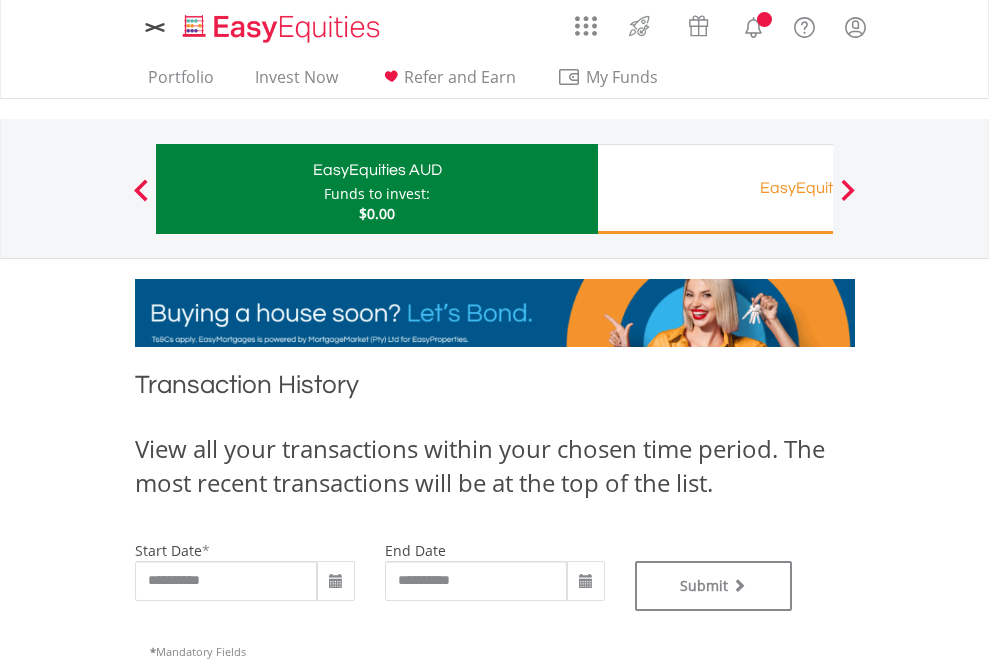 click on "EasyEquities RA" at bounding box center [818, 188] 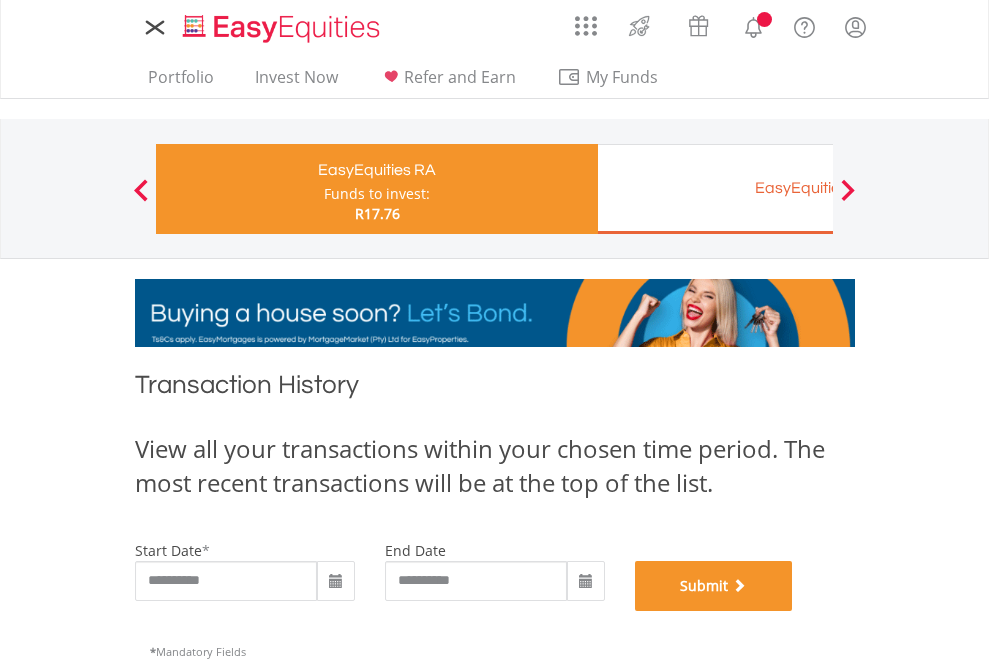 click on "Submit" at bounding box center (714, 586) 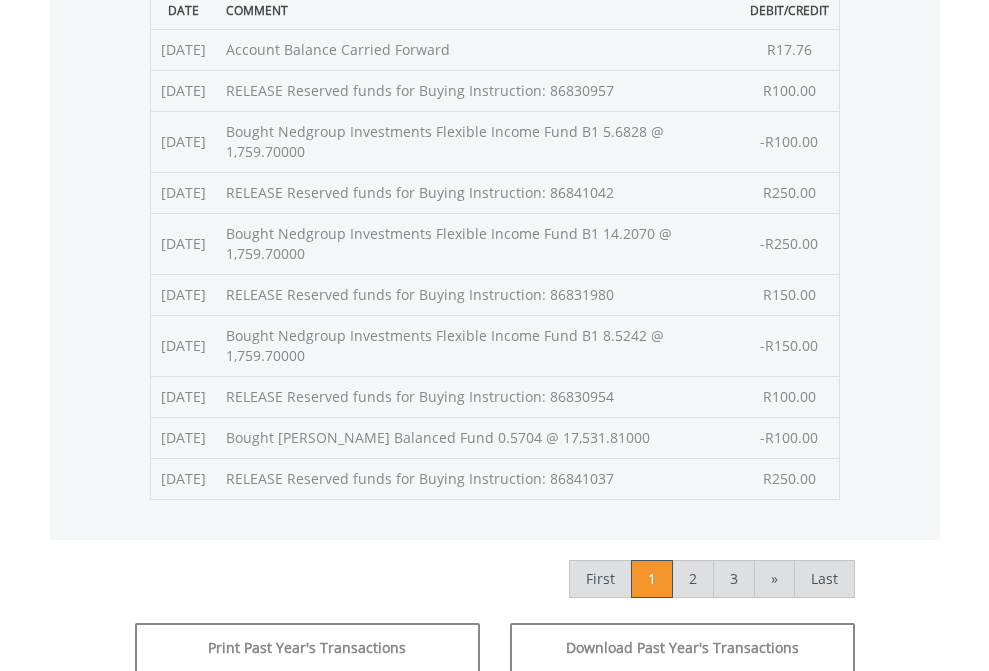 scroll, scrollTop: 811, scrollLeft: 0, axis: vertical 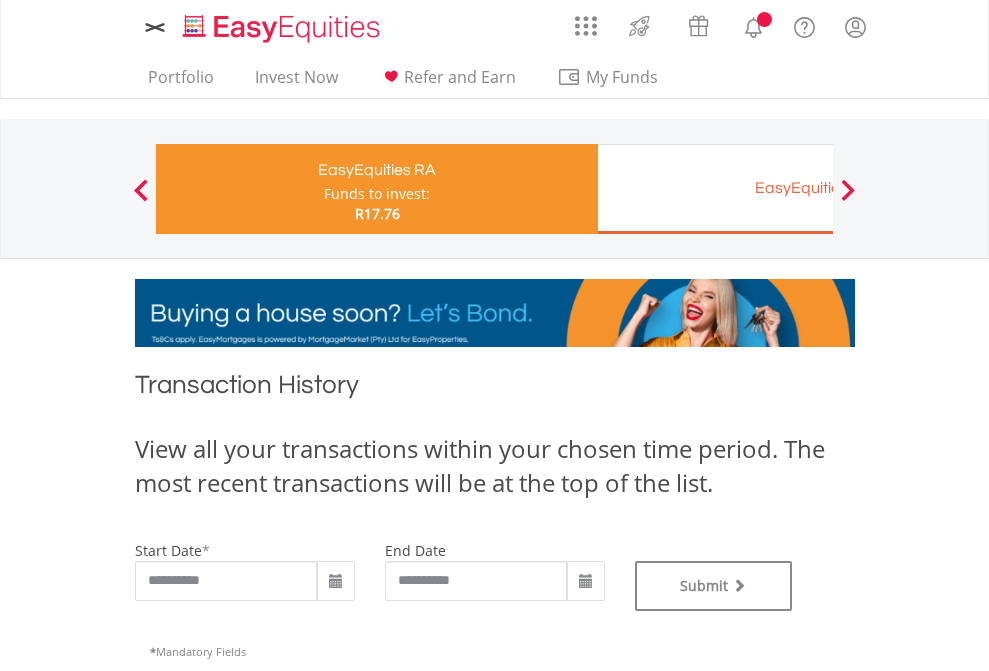 click on "EasyEquities EUR" at bounding box center [818, 188] 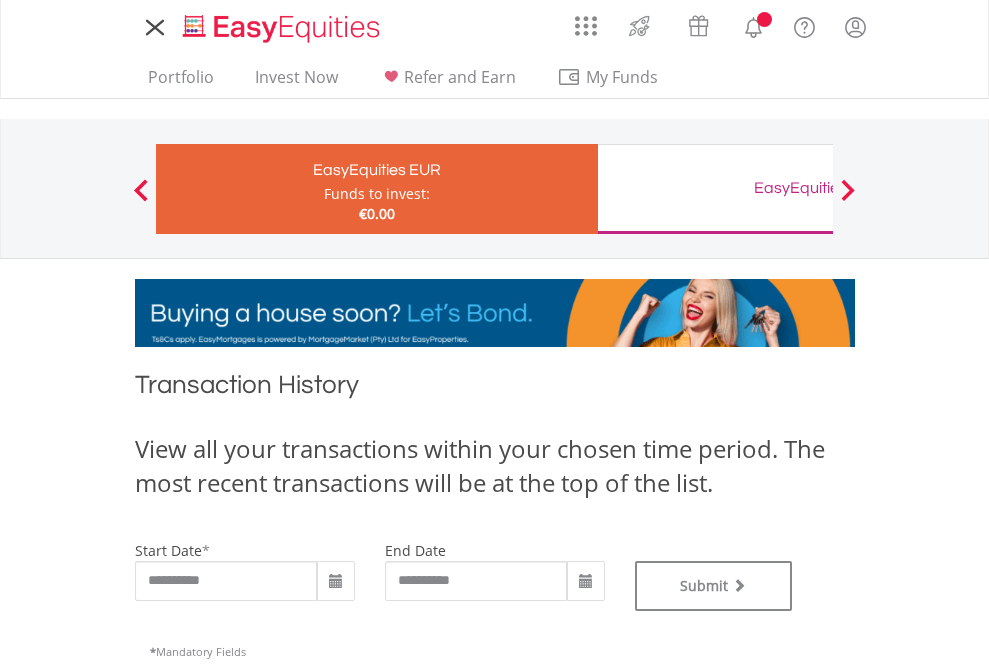 scroll, scrollTop: 0, scrollLeft: 0, axis: both 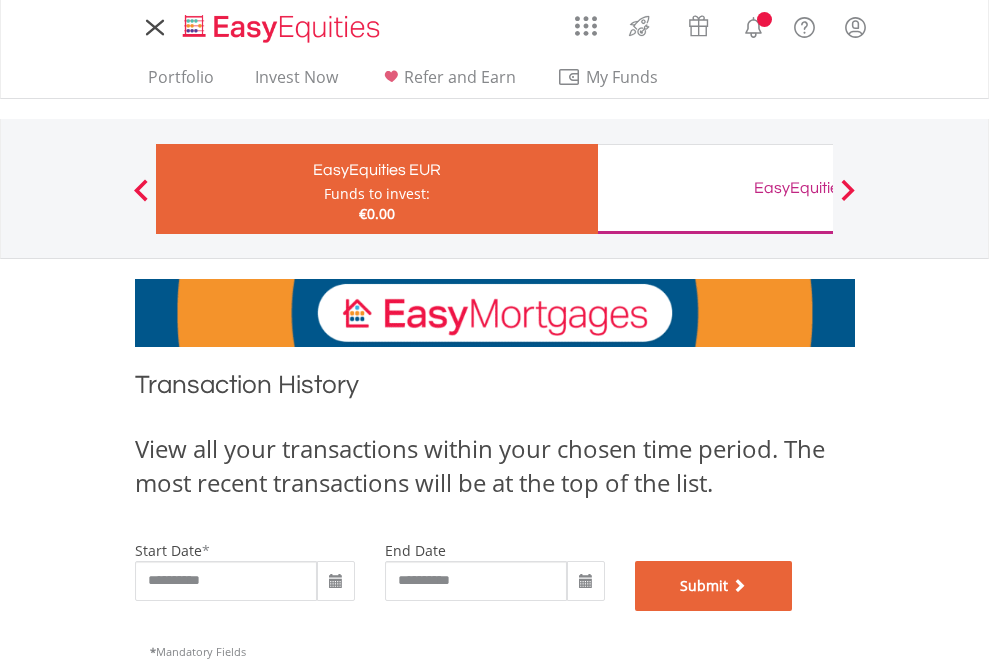 click on "Submit" at bounding box center [714, 586] 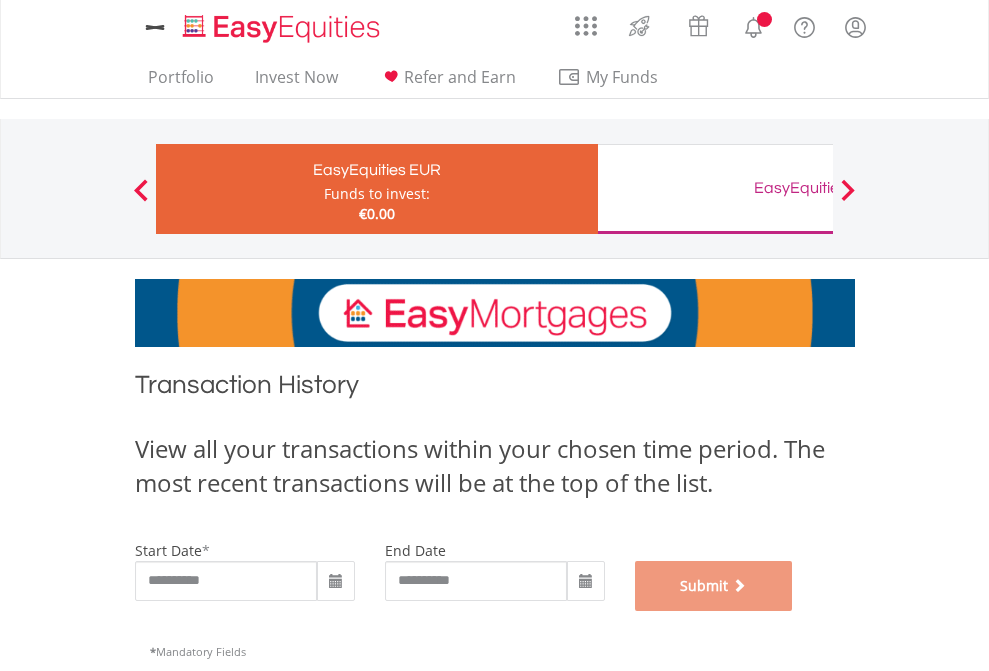 scroll, scrollTop: 811, scrollLeft: 0, axis: vertical 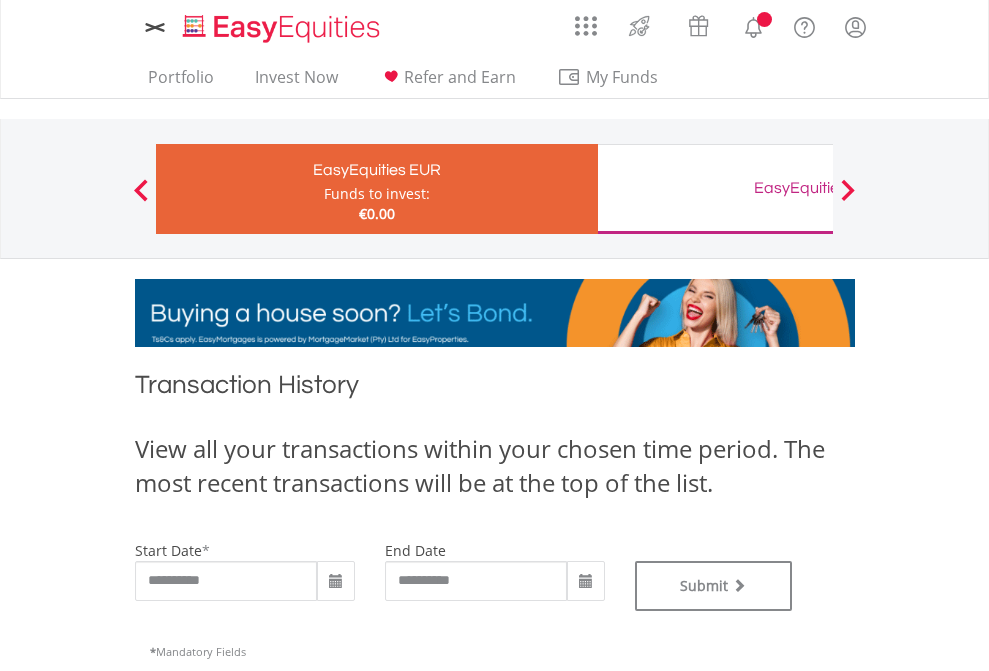 click on "EasyEquities GBP" at bounding box center (818, 188) 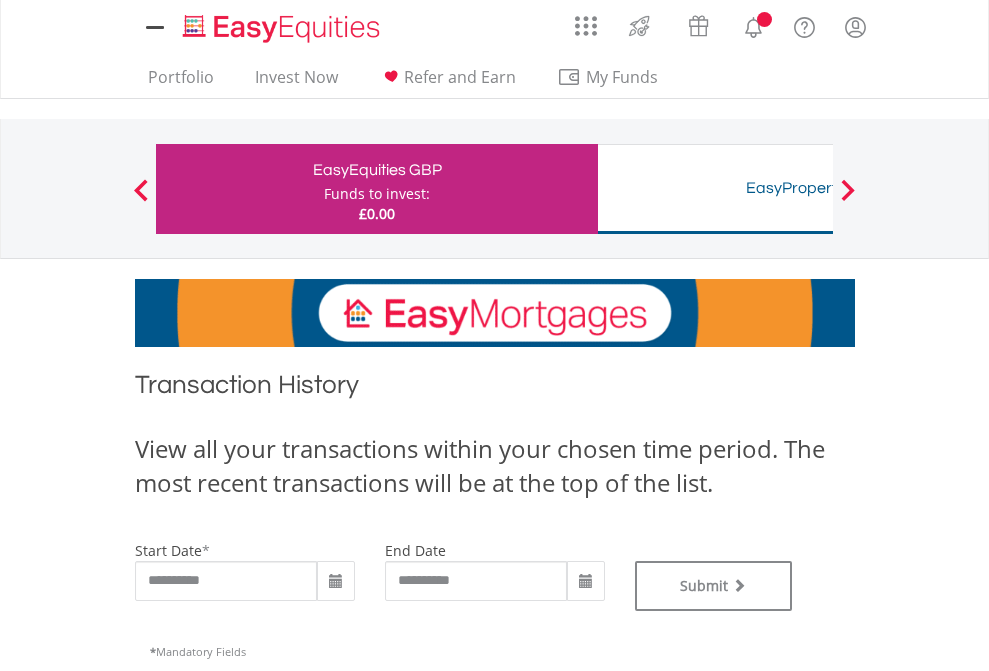 scroll, scrollTop: 0, scrollLeft: 0, axis: both 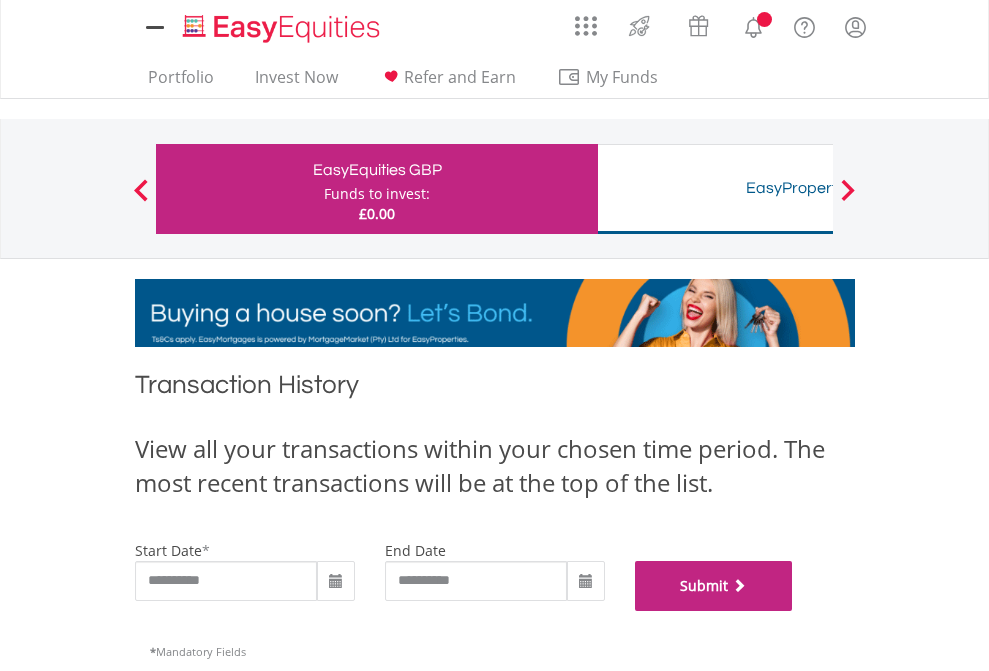click on "Submit" at bounding box center (714, 586) 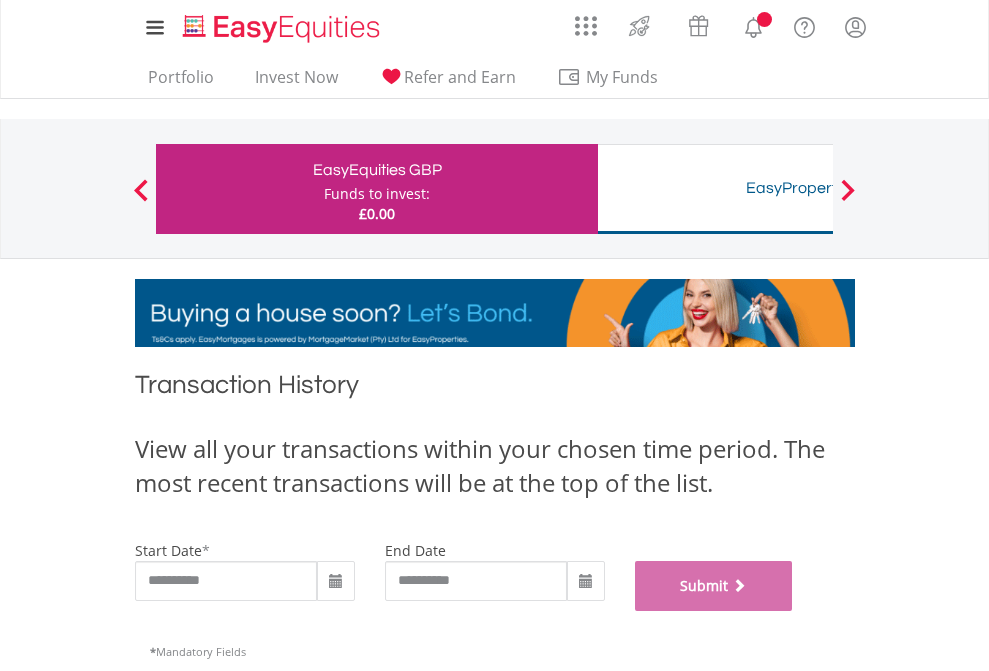 scroll, scrollTop: 811, scrollLeft: 0, axis: vertical 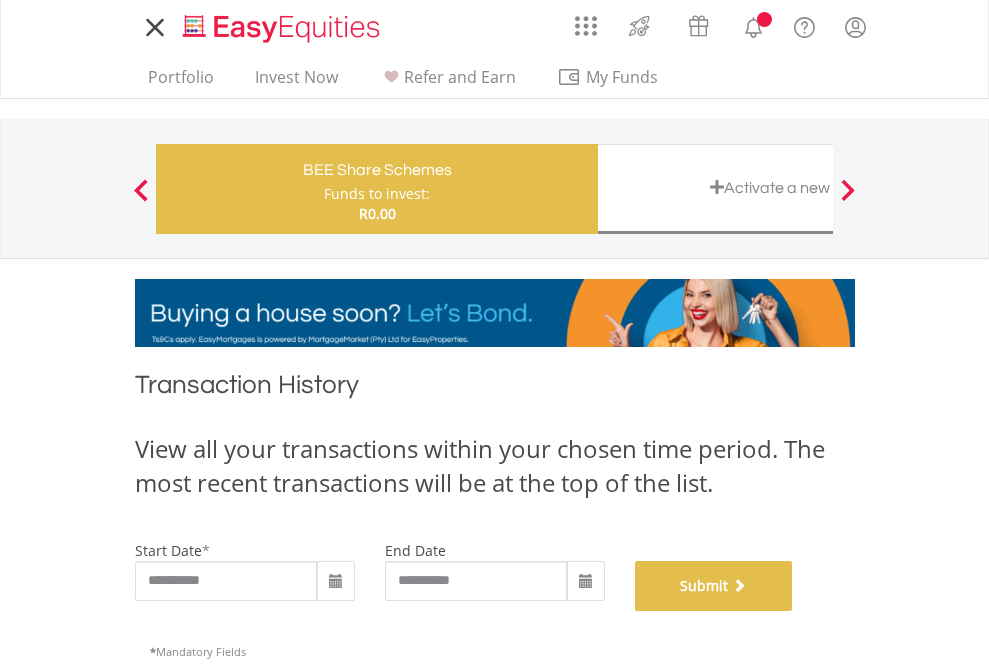 click on "Submit" at bounding box center [714, 586] 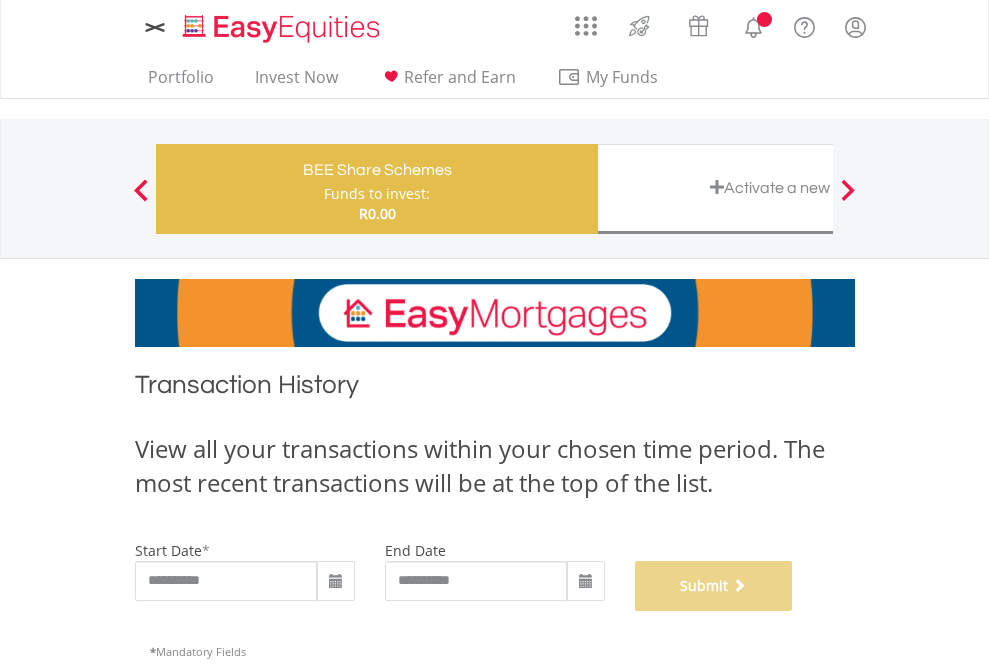 scroll, scrollTop: 811, scrollLeft: 0, axis: vertical 